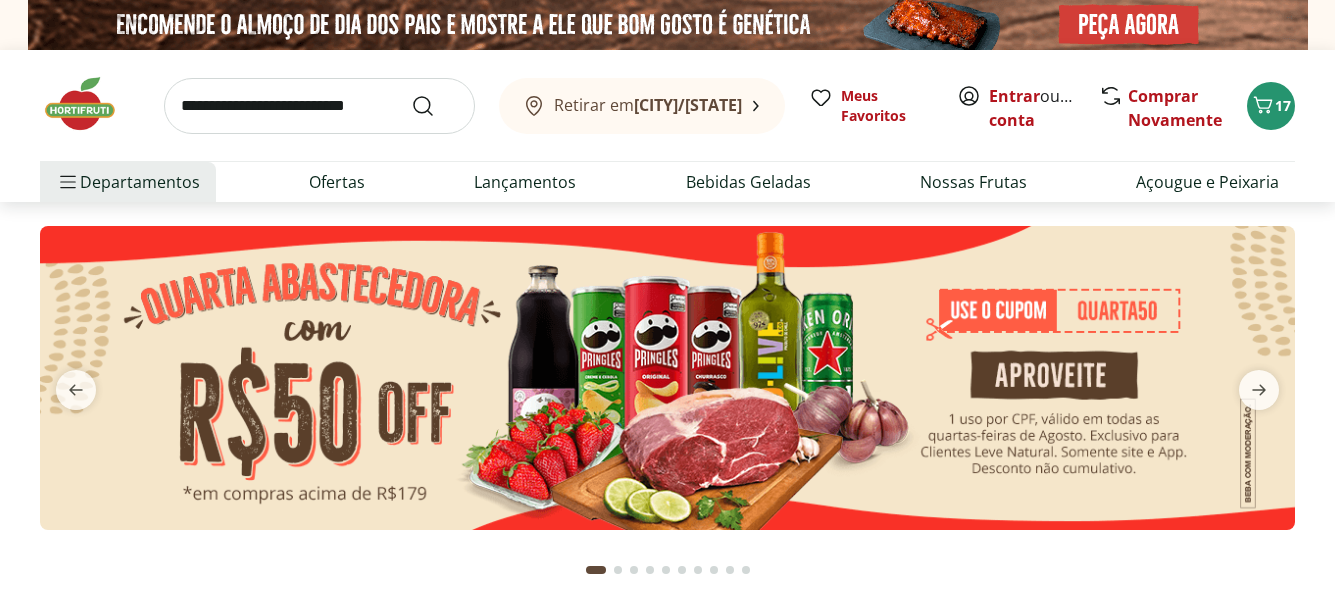scroll, scrollTop: 0, scrollLeft: 0, axis: both 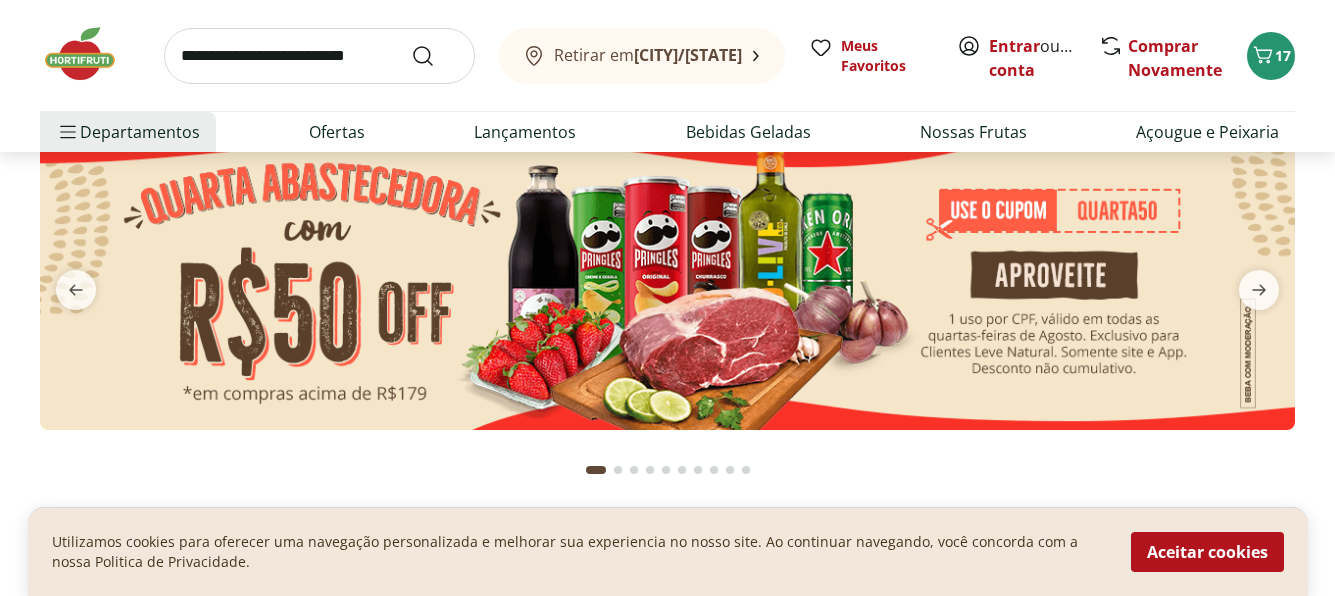 click at bounding box center [667, 278] 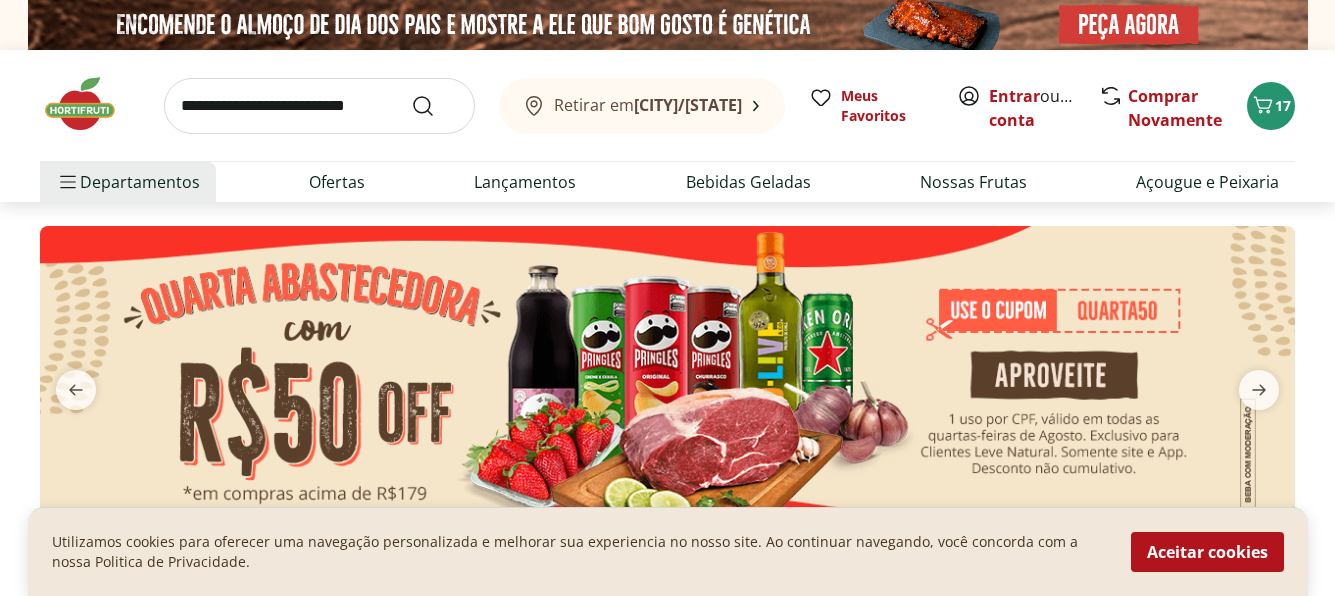 click at bounding box center [667, 378] 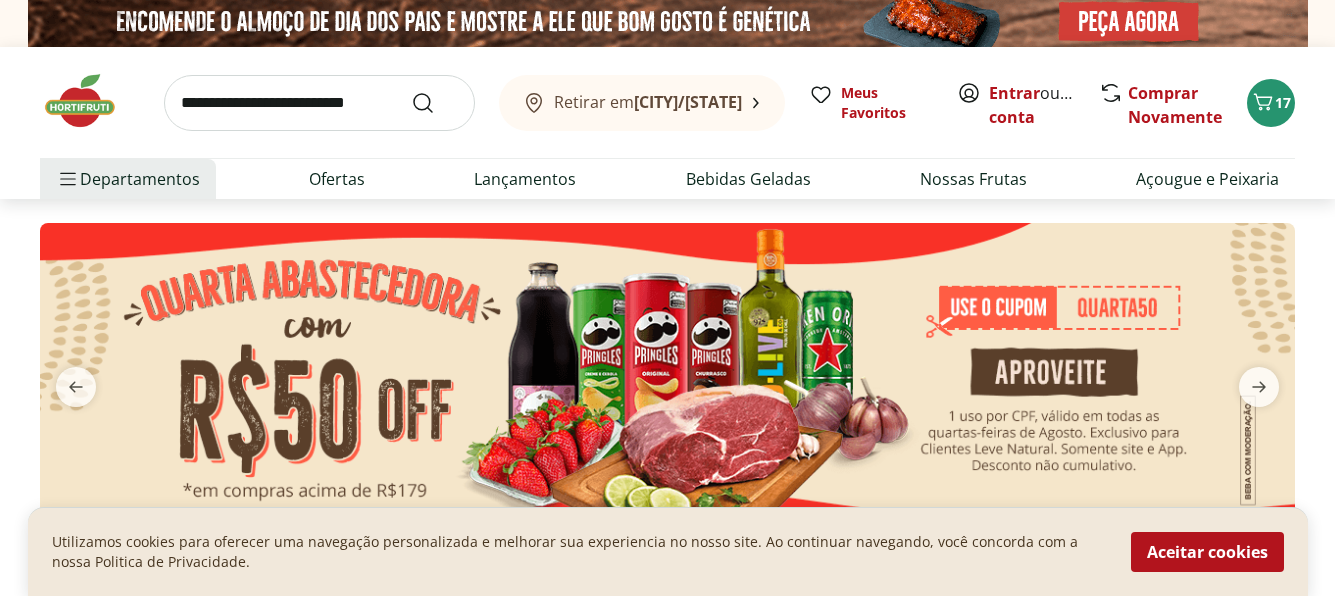 scroll, scrollTop: 0, scrollLeft: 0, axis: both 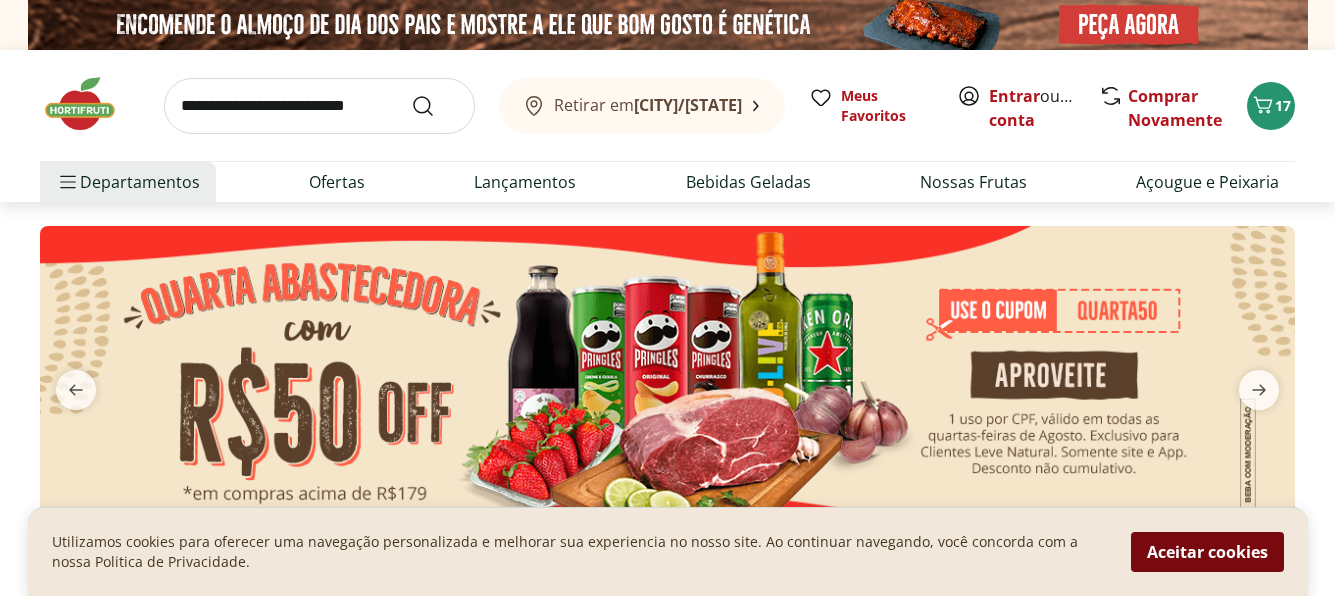 click on "Aceitar cookies" at bounding box center [1207, 552] 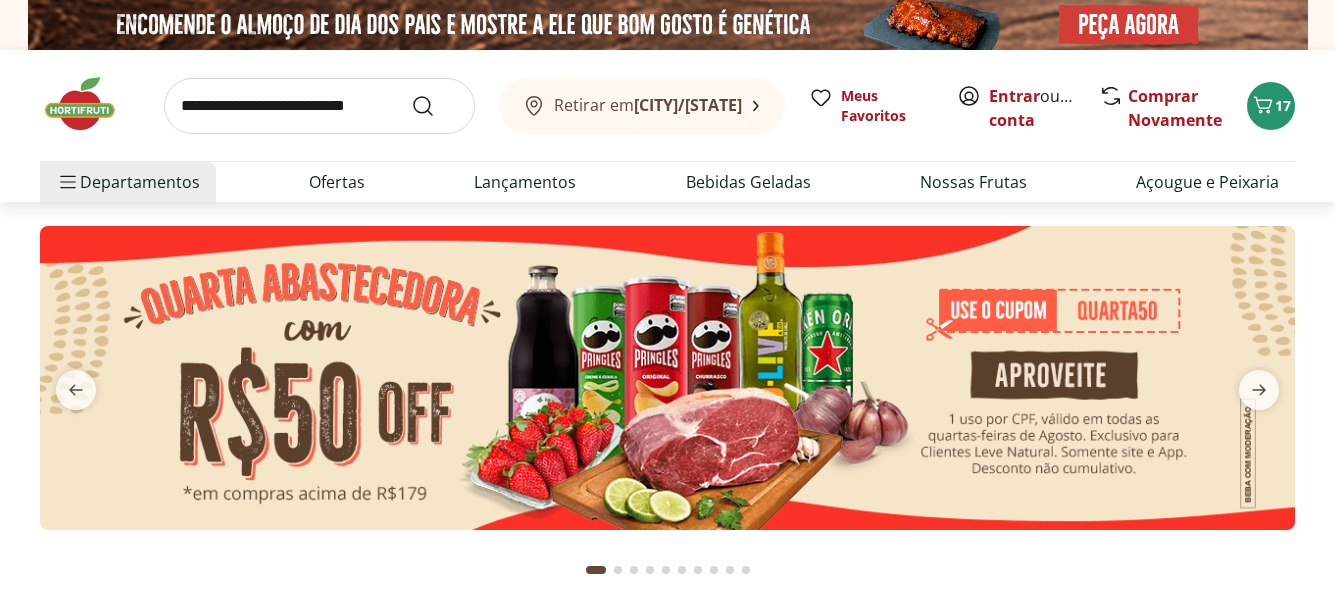 click at bounding box center (667, 378) 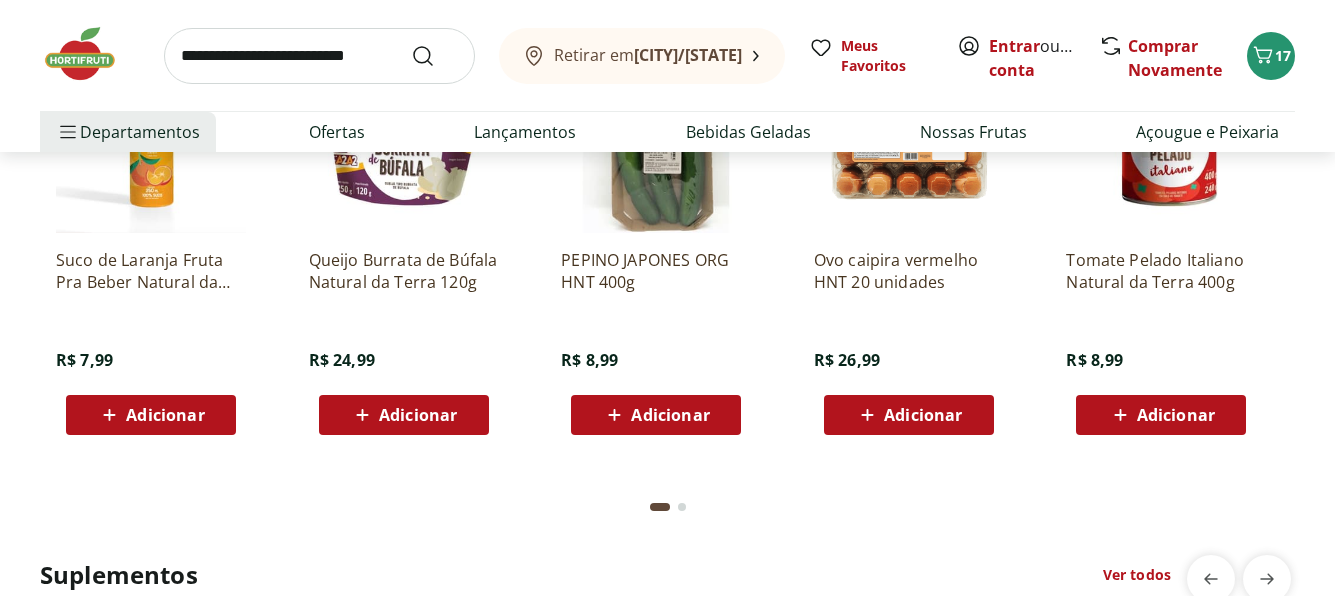 scroll, scrollTop: 3500, scrollLeft: 0, axis: vertical 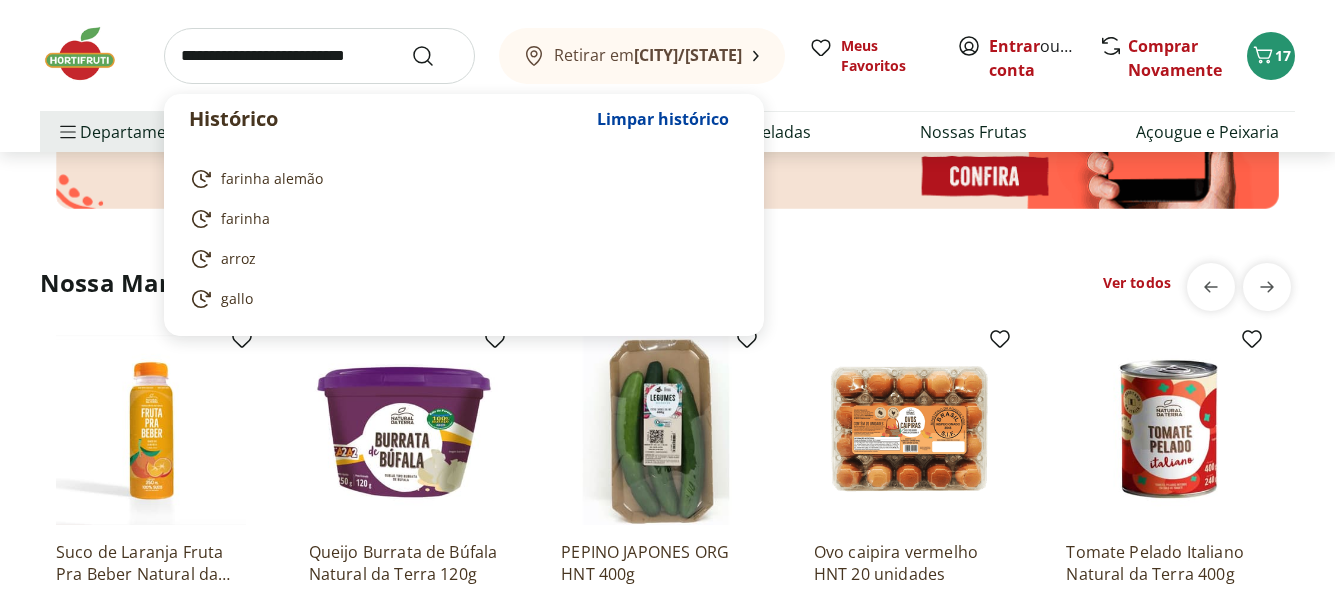 click at bounding box center (319, 56) 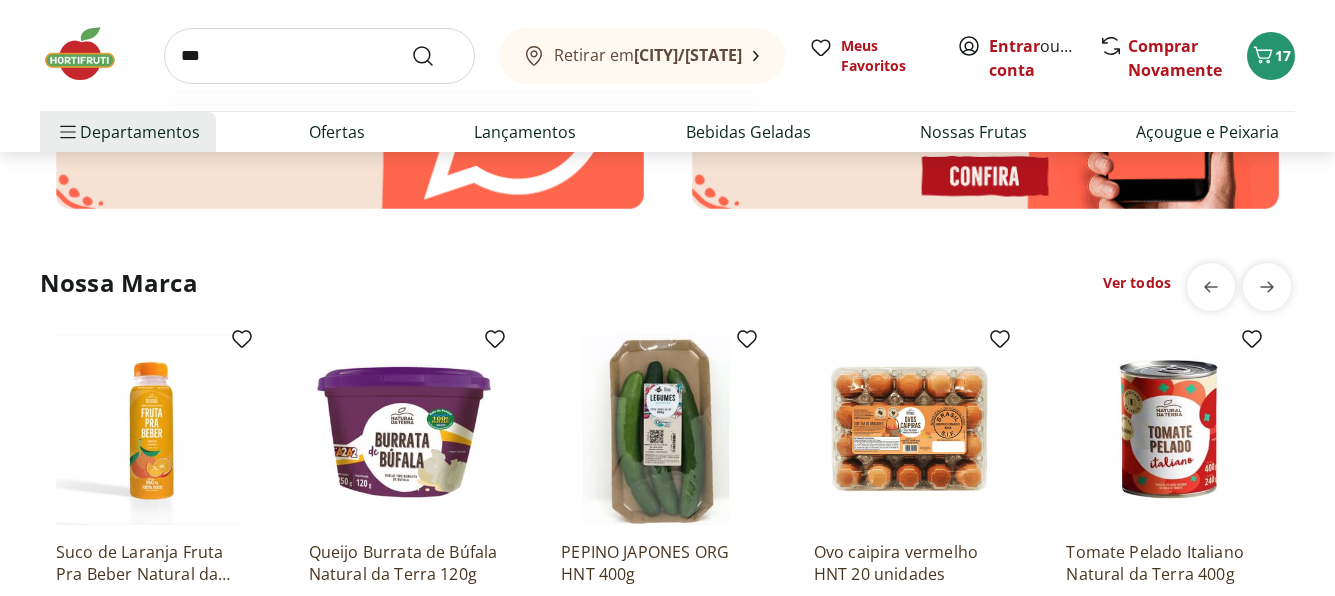 type on "***" 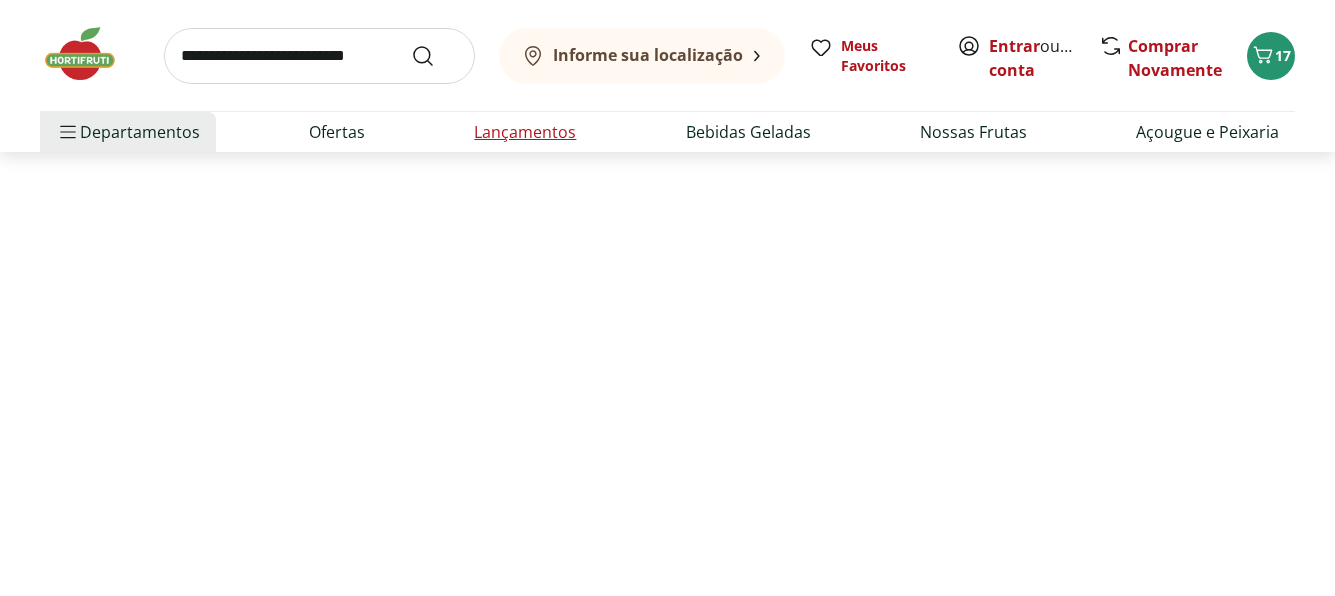 scroll, scrollTop: 0, scrollLeft: 0, axis: both 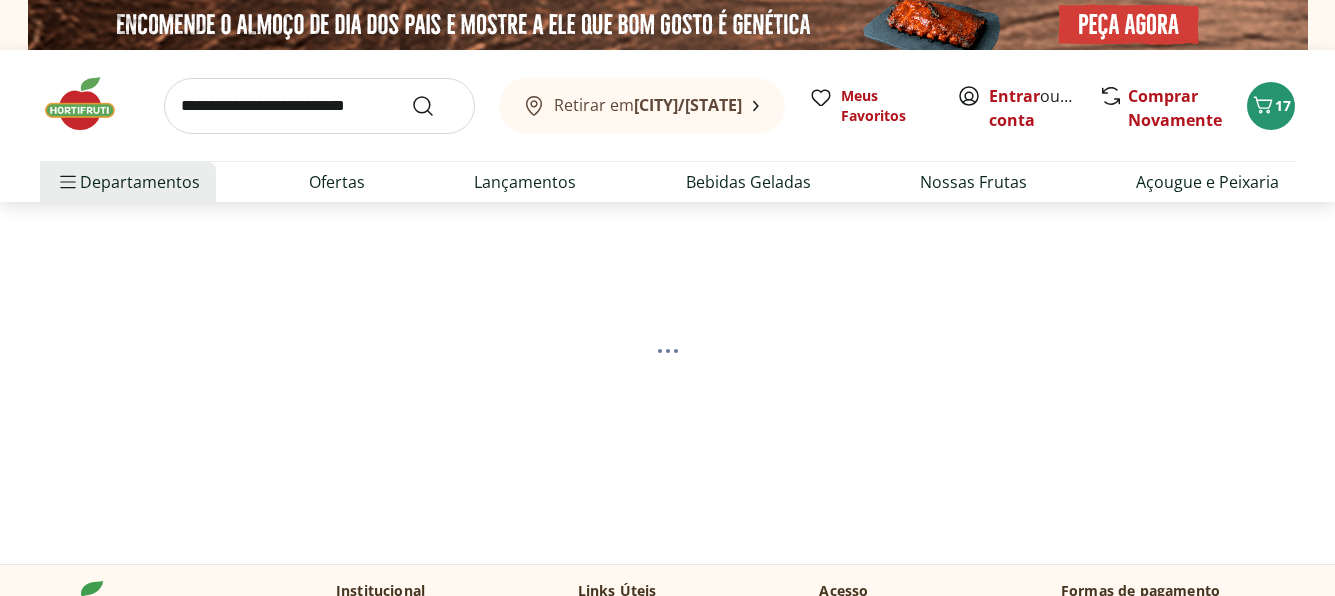 select on "**********" 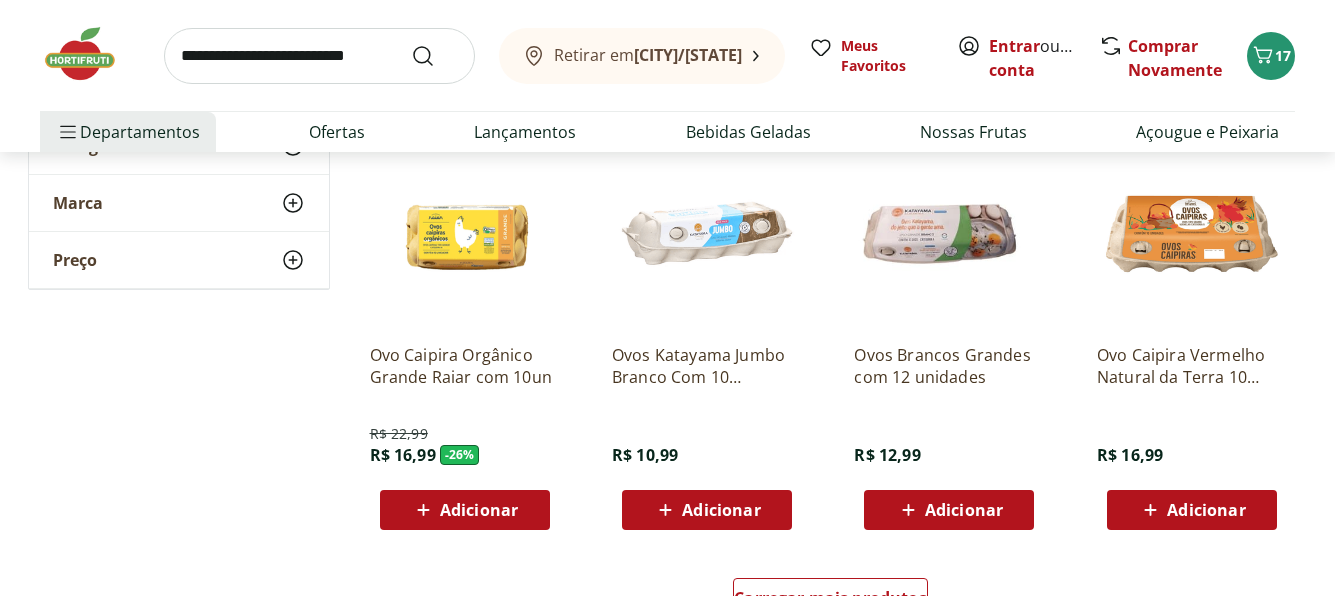 scroll, scrollTop: 1200, scrollLeft: 0, axis: vertical 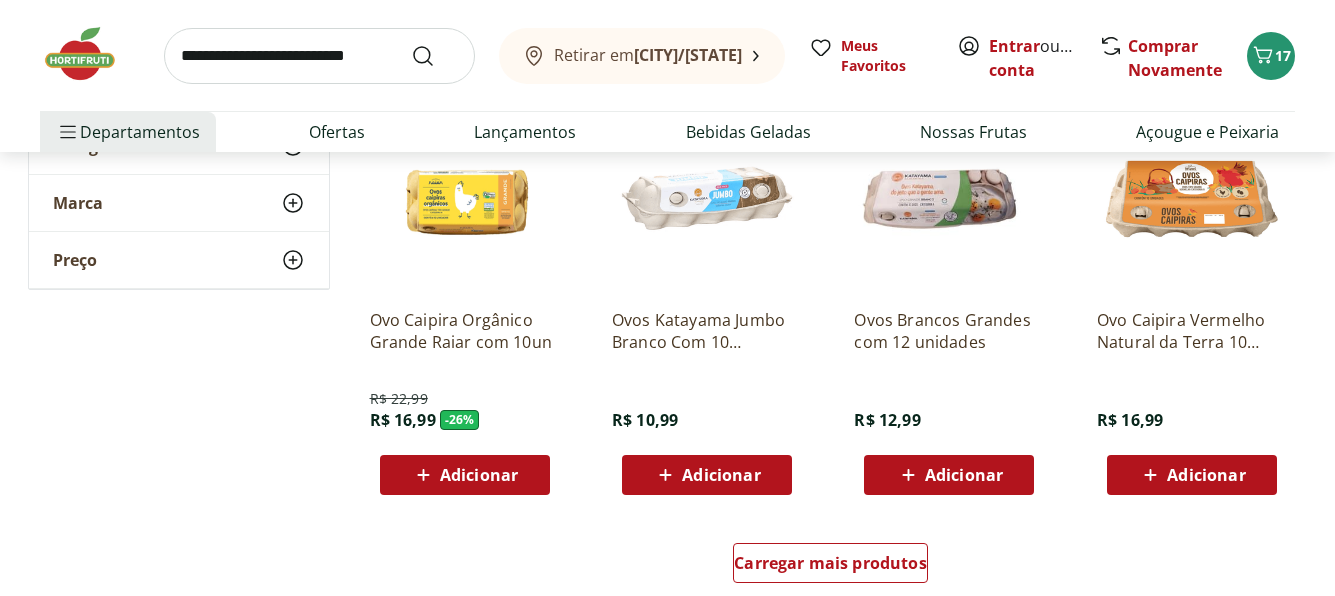 click on "Adicionar" at bounding box center (1191, 475) 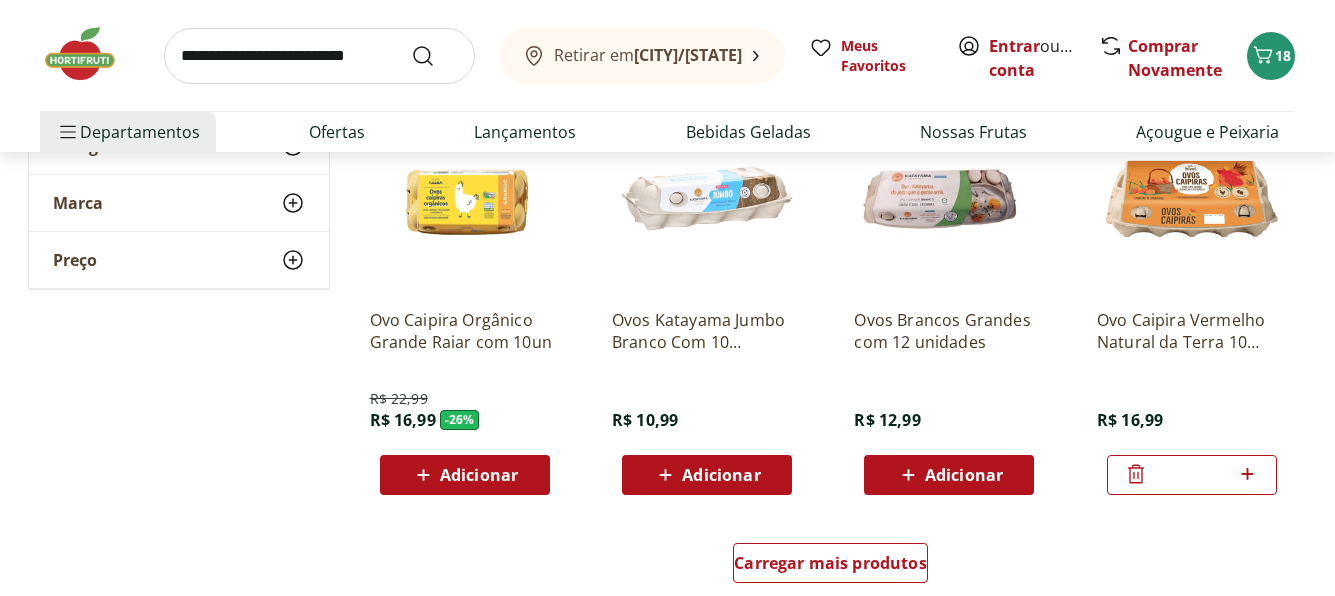 click 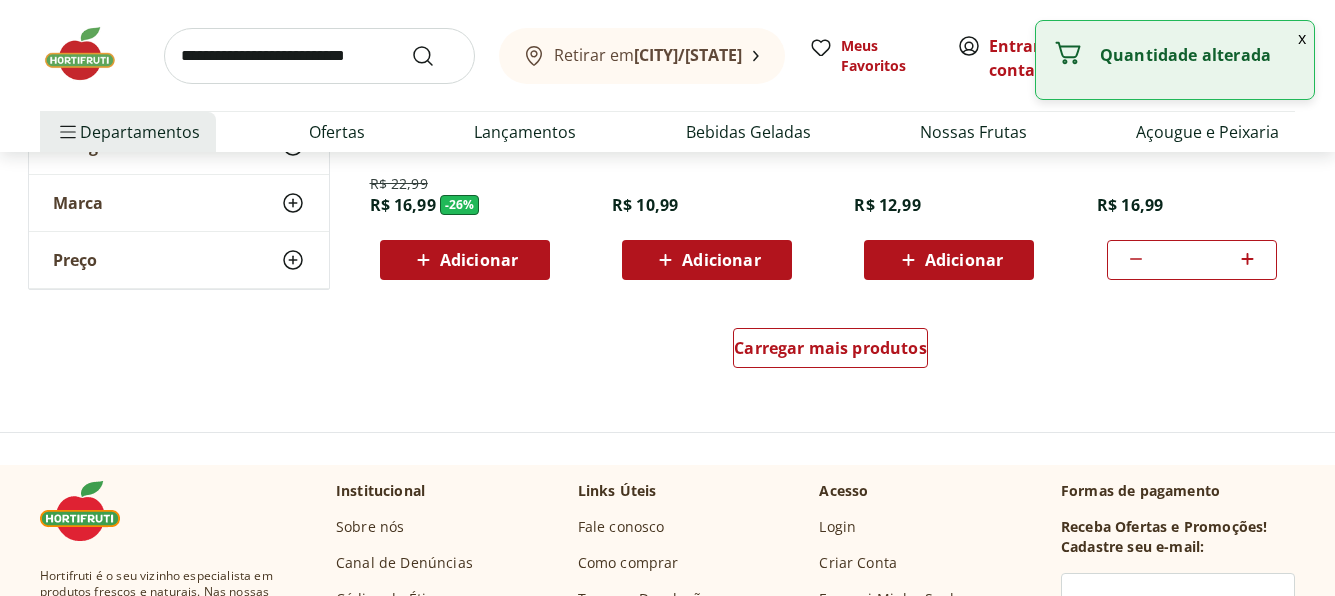 scroll, scrollTop: 1500, scrollLeft: 0, axis: vertical 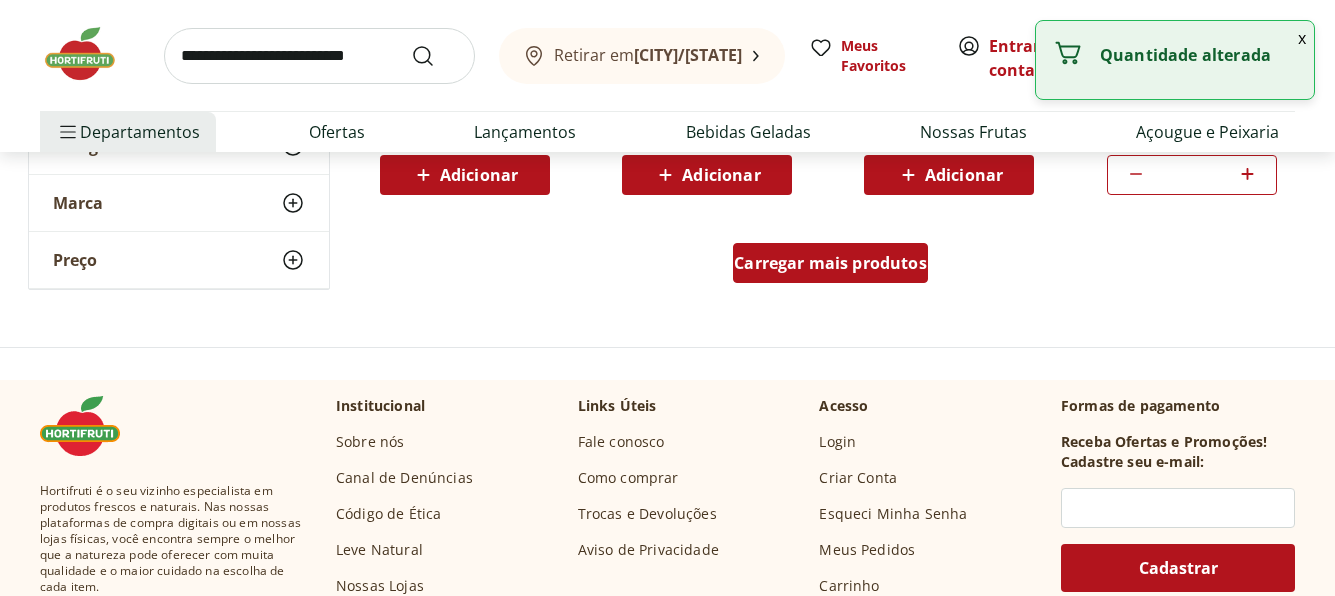 click on "Carregar mais produtos" at bounding box center [830, 263] 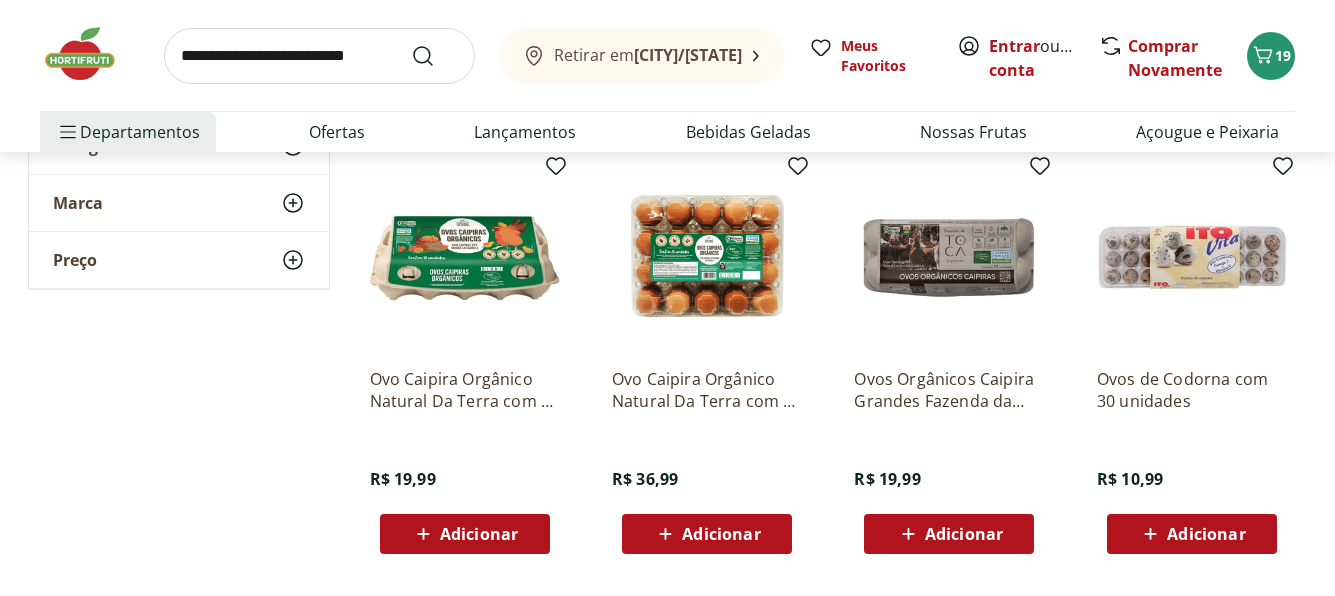 scroll, scrollTop: 1600, scrollLeft: 0, axis: vertical 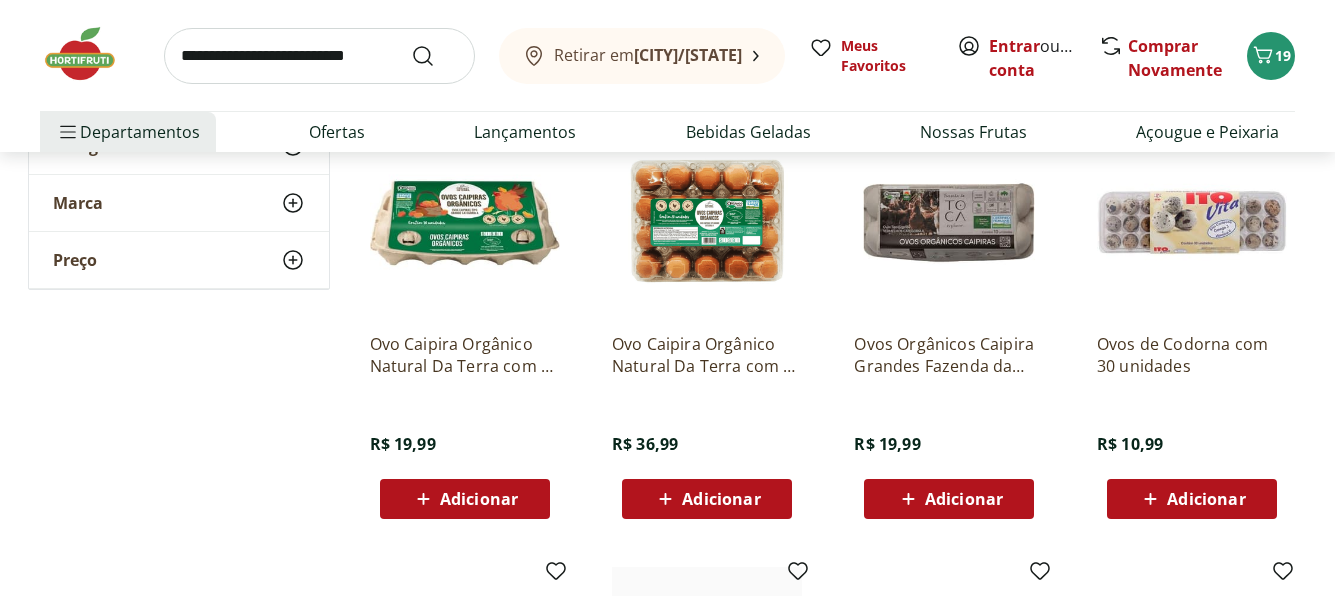 click on "Adicionar" at bounding box center [479, 499] 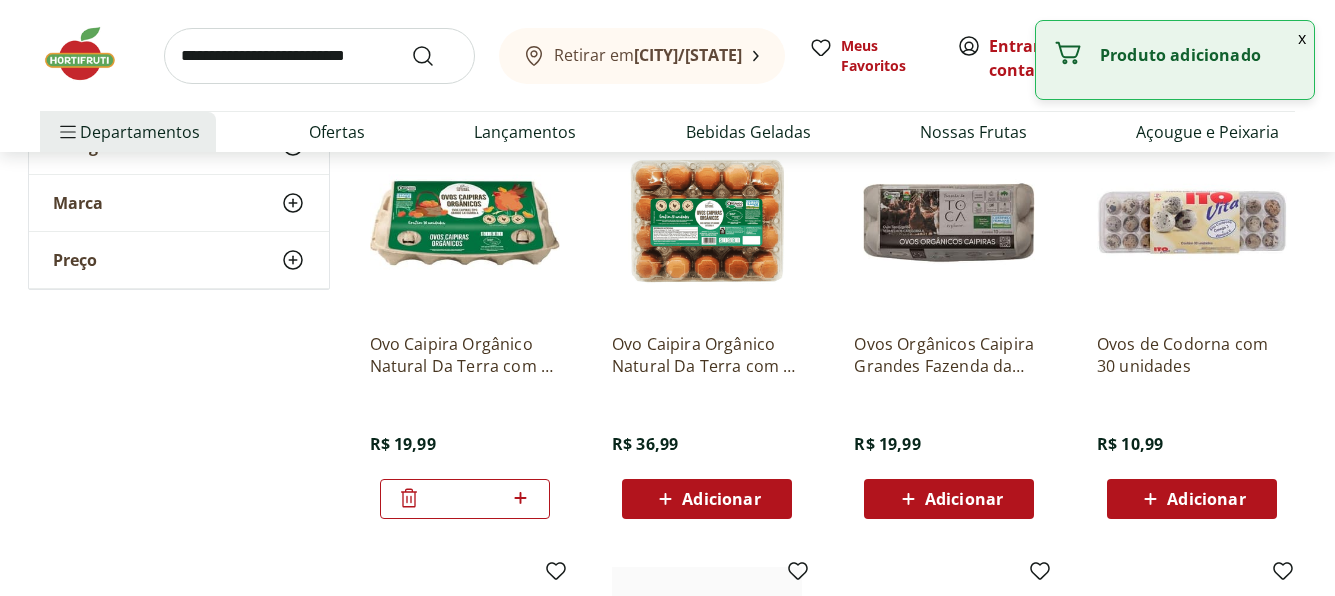 click 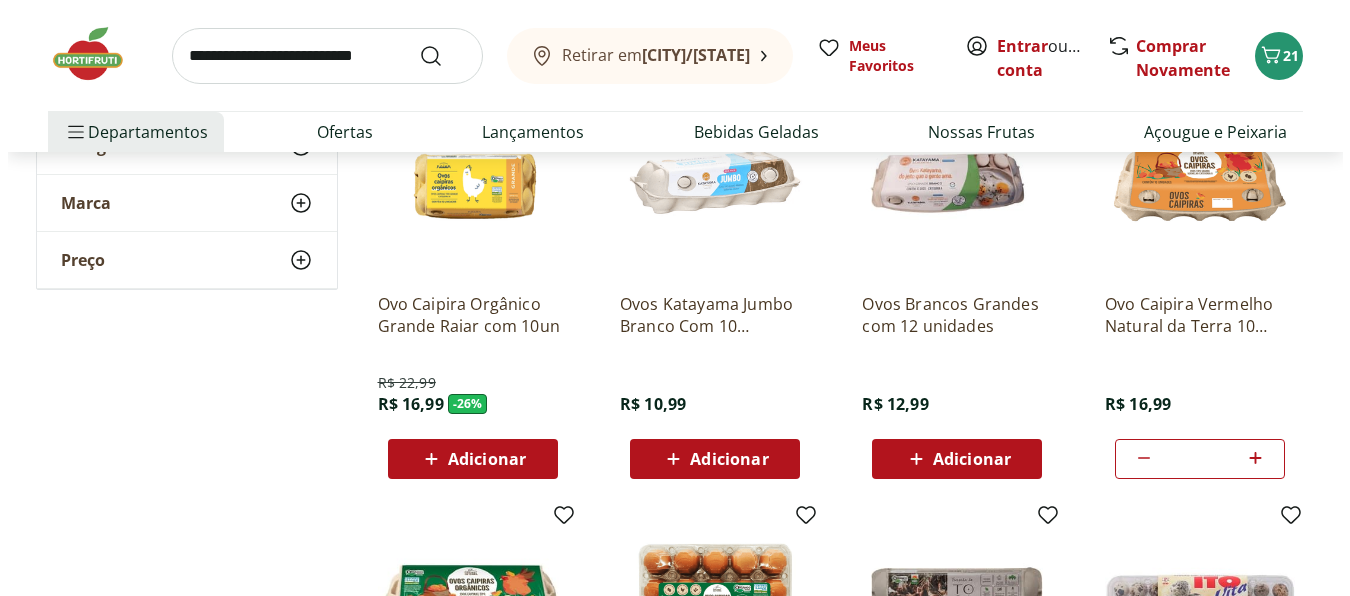 scroll, scrollTop: 1200, scrollLeft: 0, axis: vertical 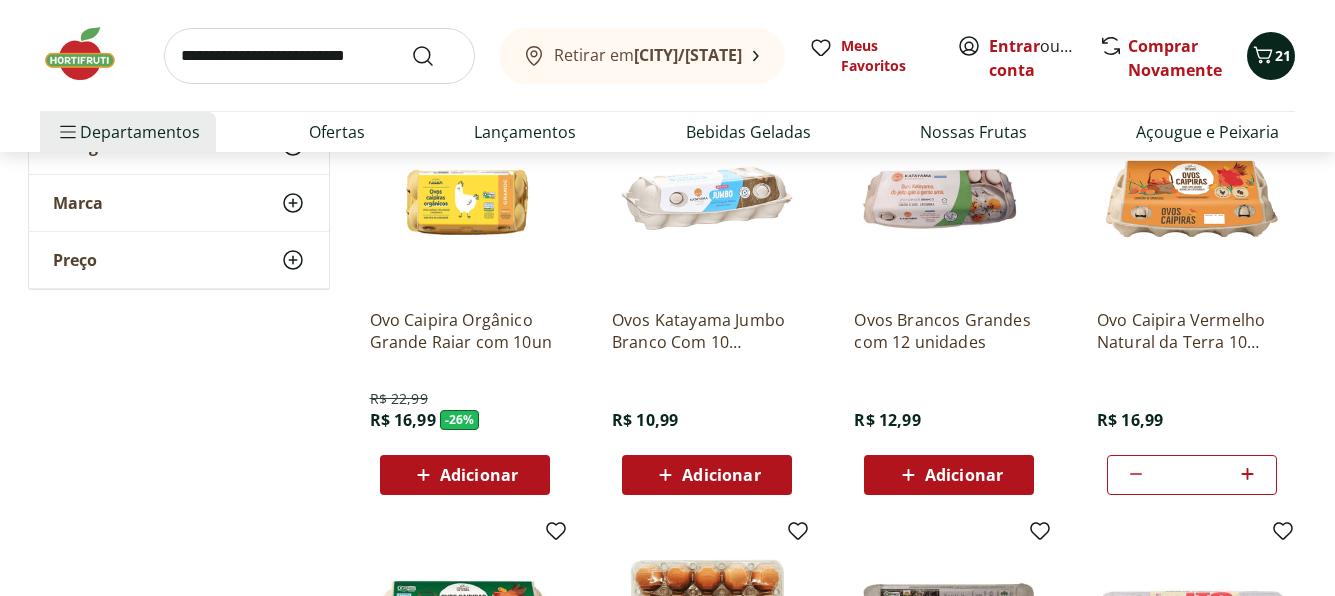 click on "21" at bounding box center [1283, 55] 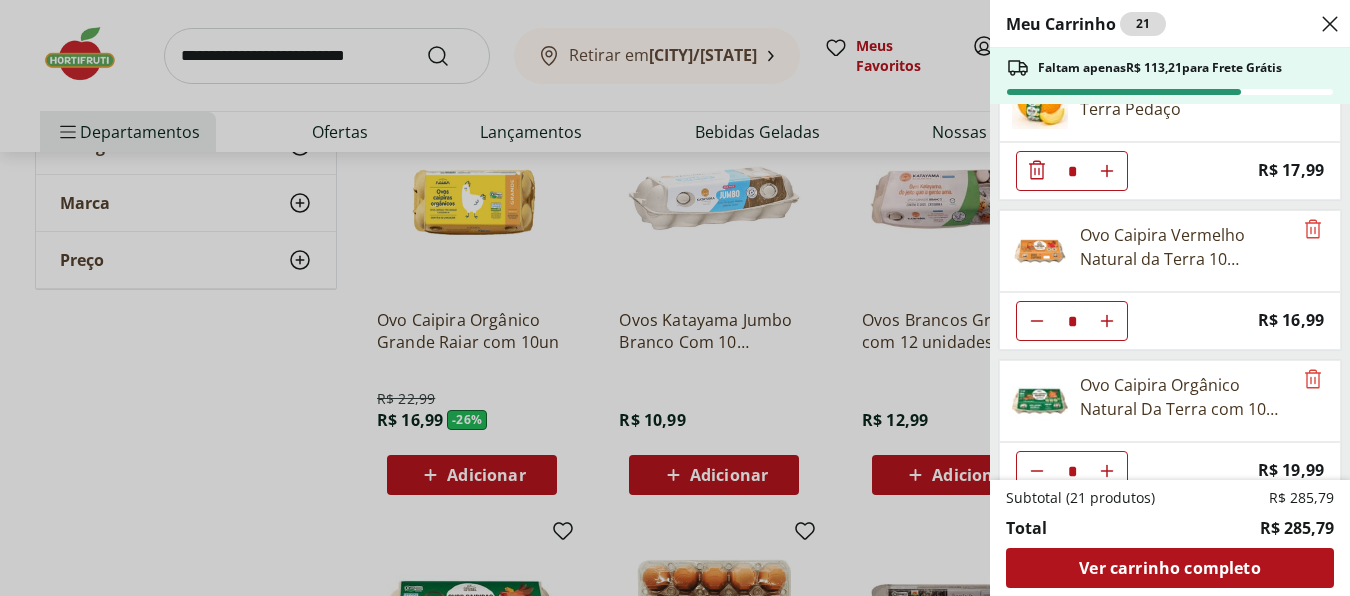 scroll, scrollTop: 982, scrollLeft: 0, axis: vertical 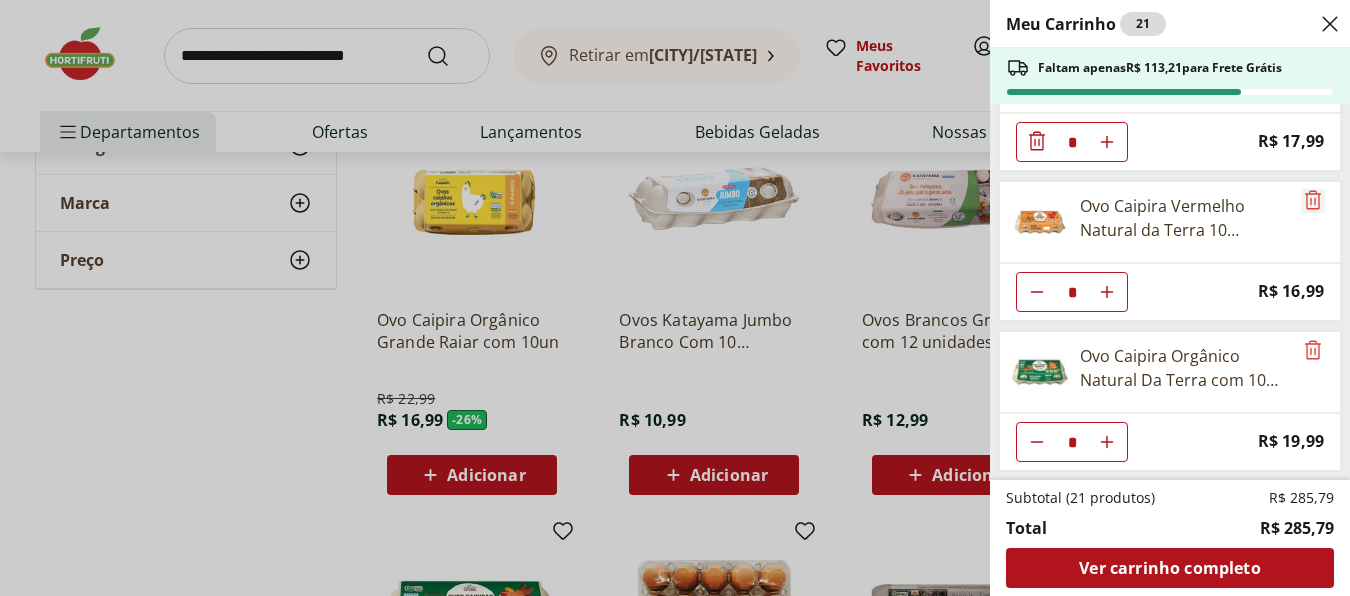 click 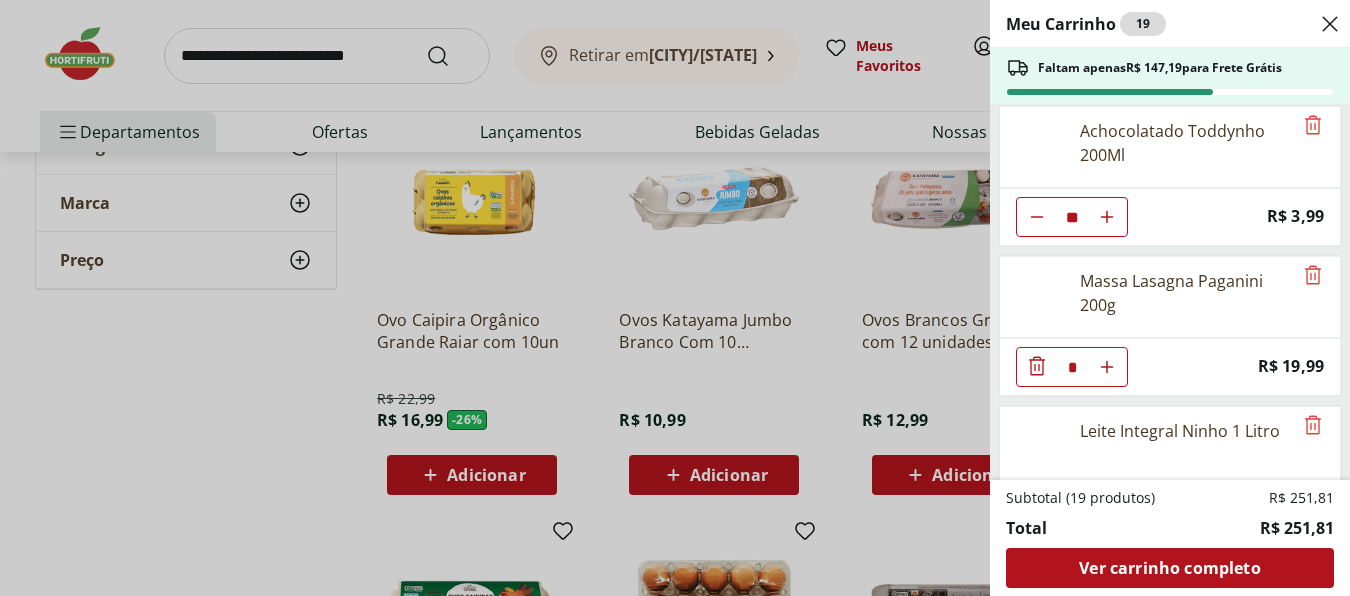 scroll, scrollTop: 0, scrollLeft: 0, axis: both 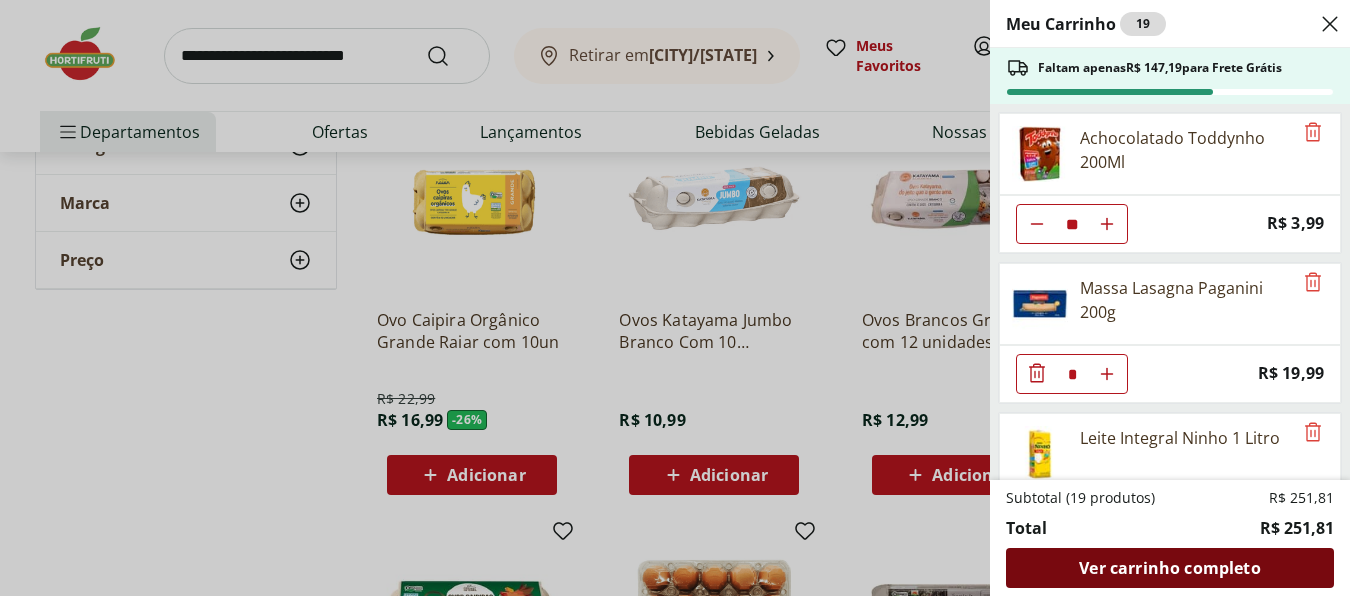 click on "Ver carrinho completo" at bounding box center (1169, 568) 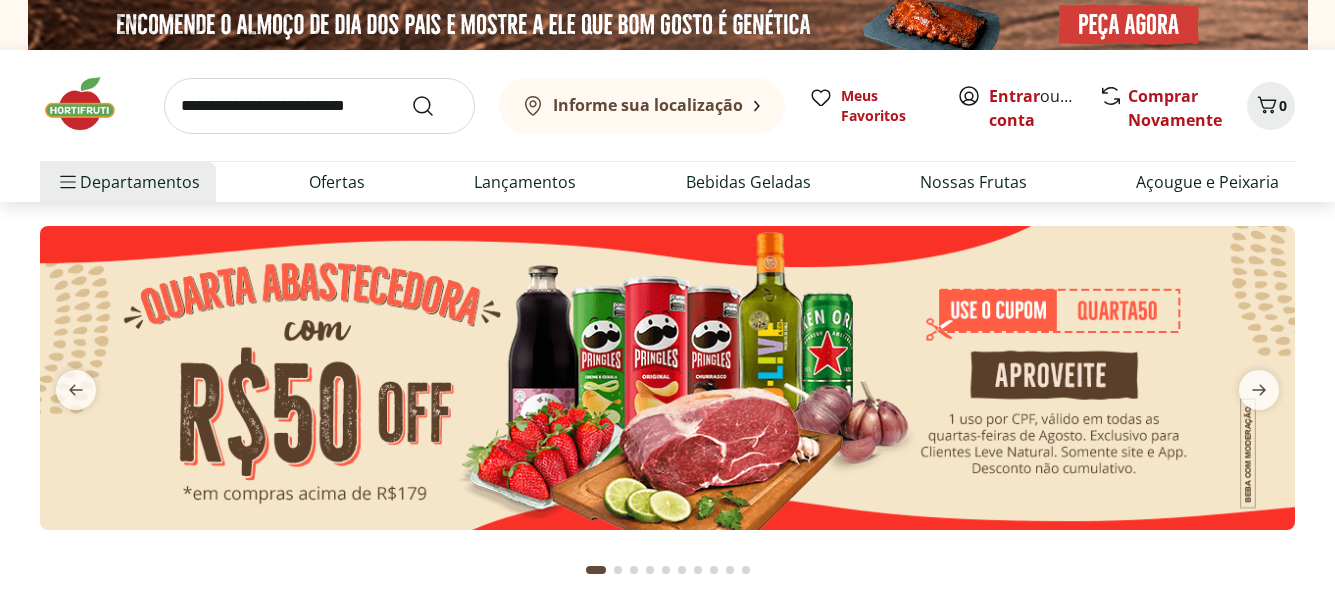 scroll, scrollTop: 0, scrollLeft: 0, axis: both 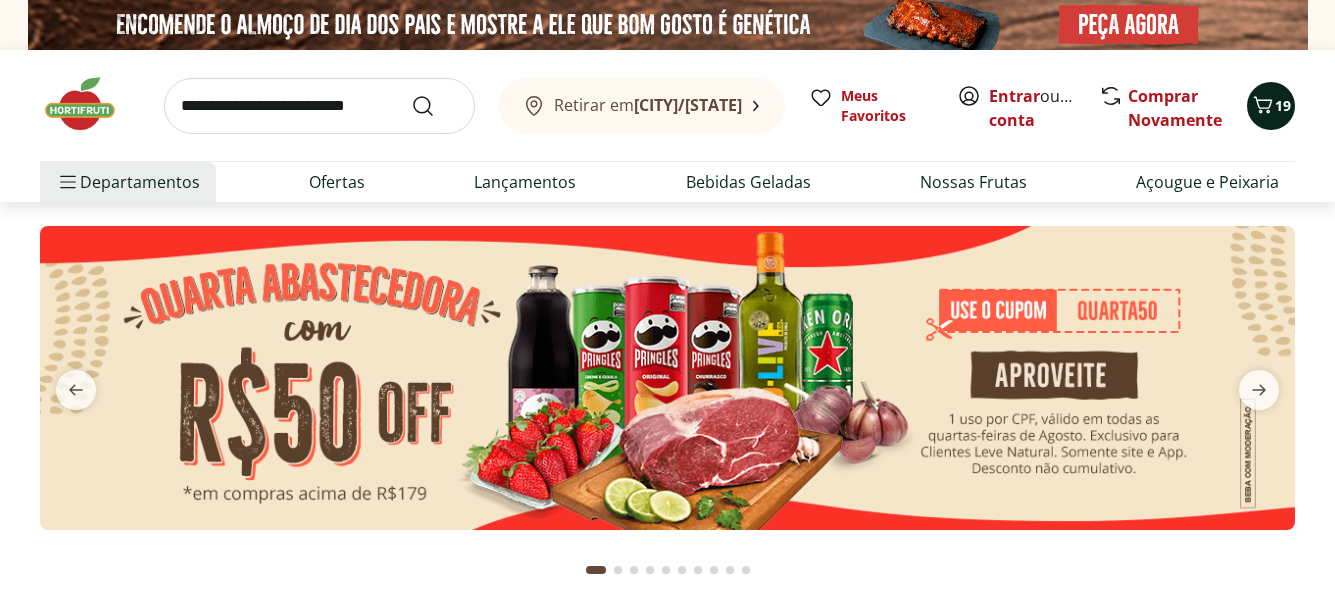 click on "19" at bounding box center (1271, 106) 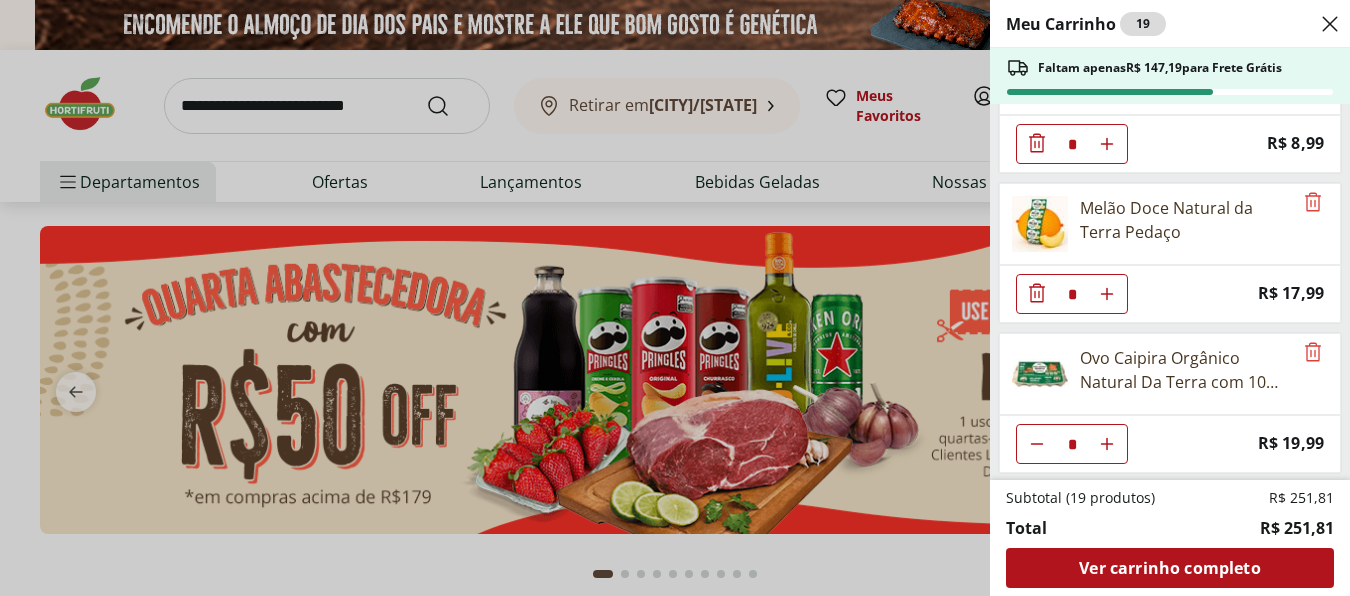 scroll, scrollTop: 832, scrollLeft: 0, axis: vertical 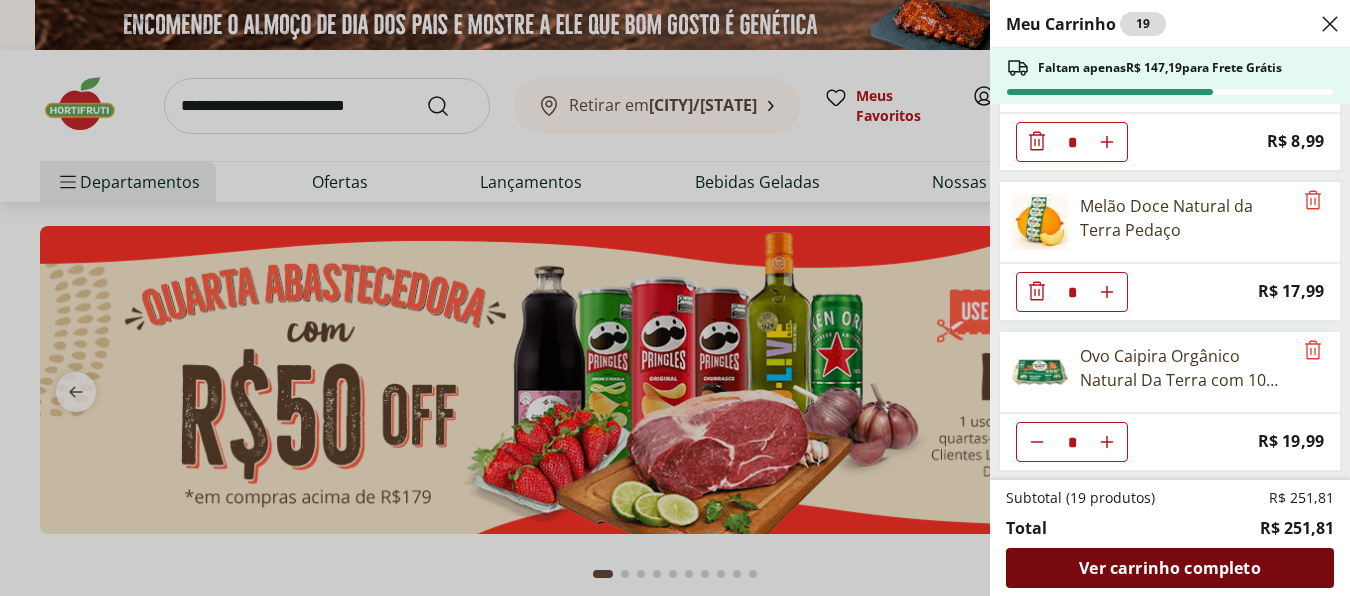 click on "Ver carrinho completo" at bounding box center [1169, 568] 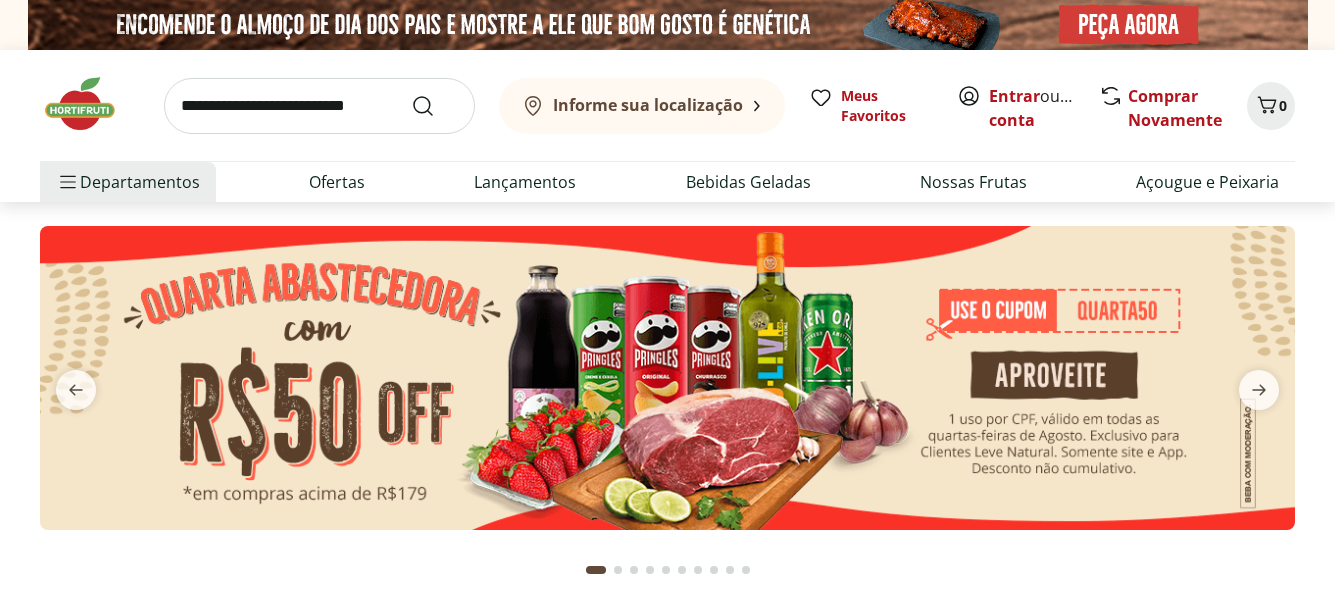 scroll, scrollTop: 0, scrollLeft: 0, axis: both 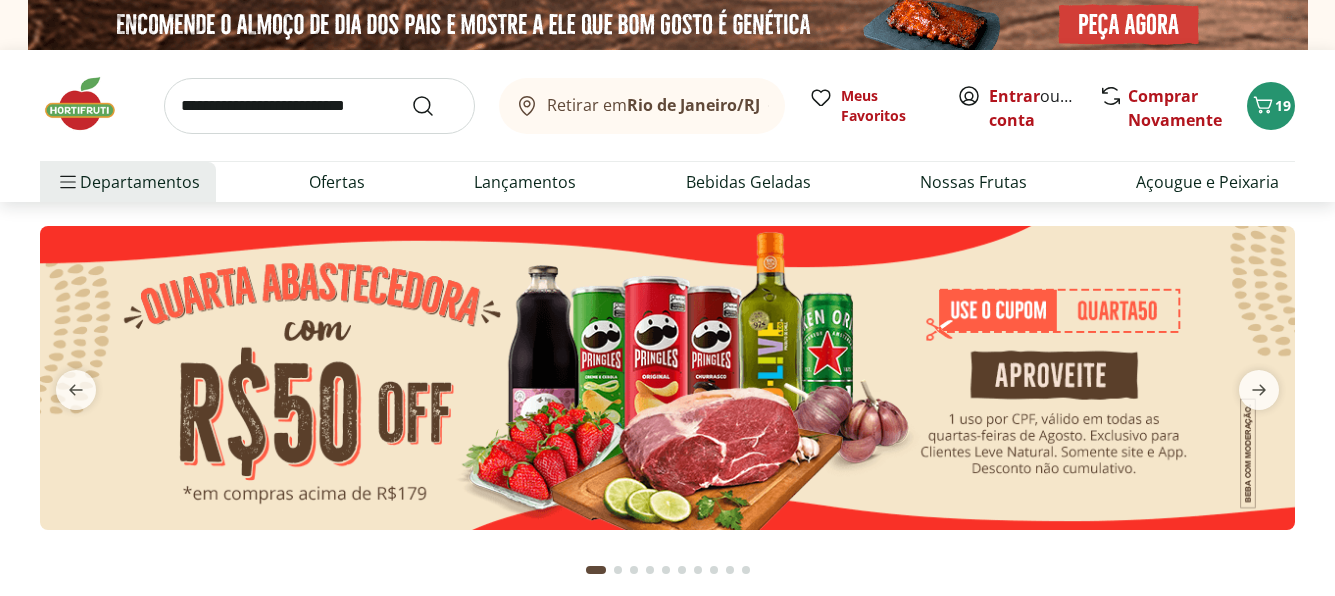 click at bounding box center (319, 106) 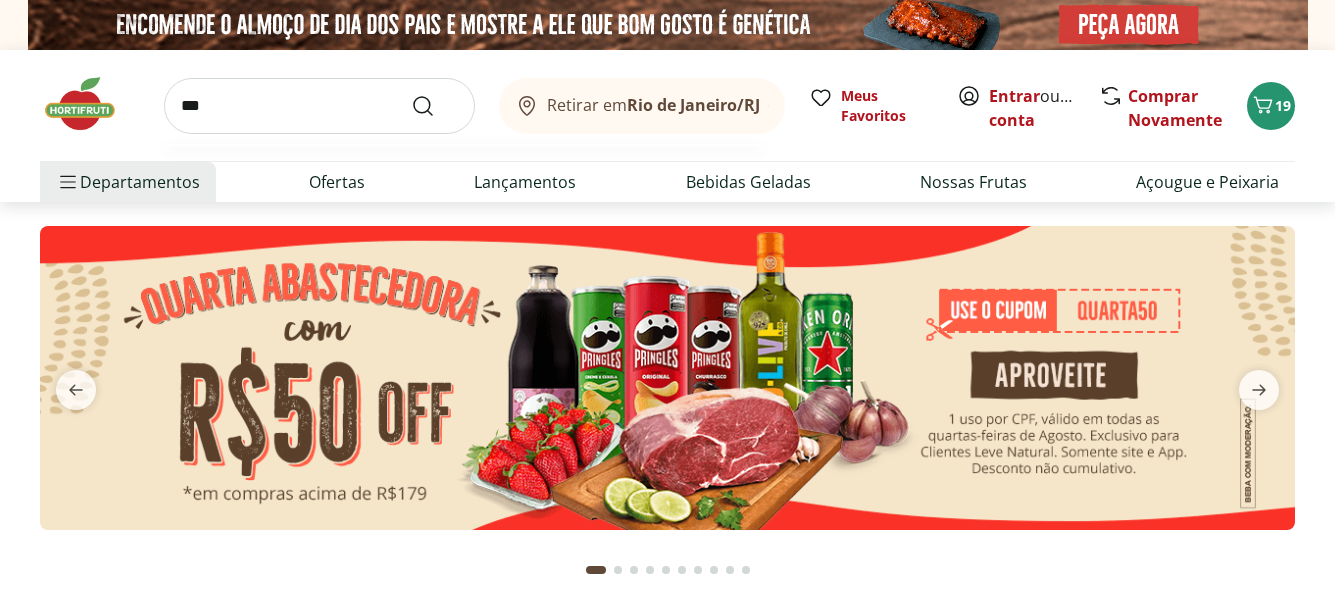 type on "***" 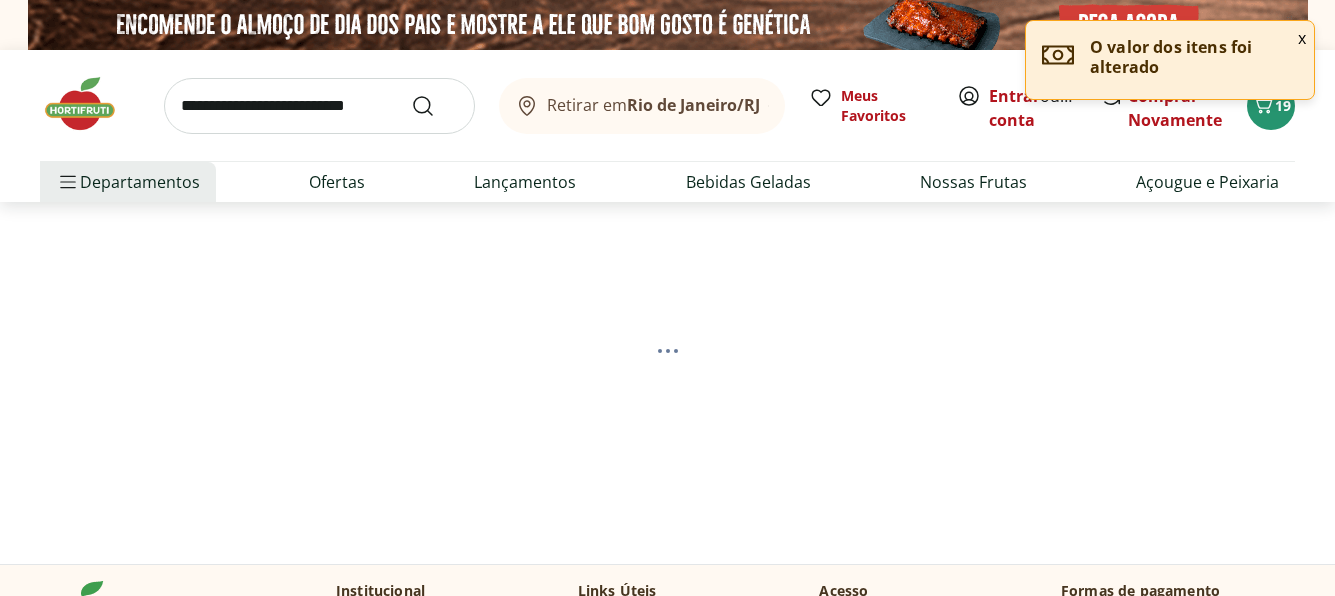 select on "**********" 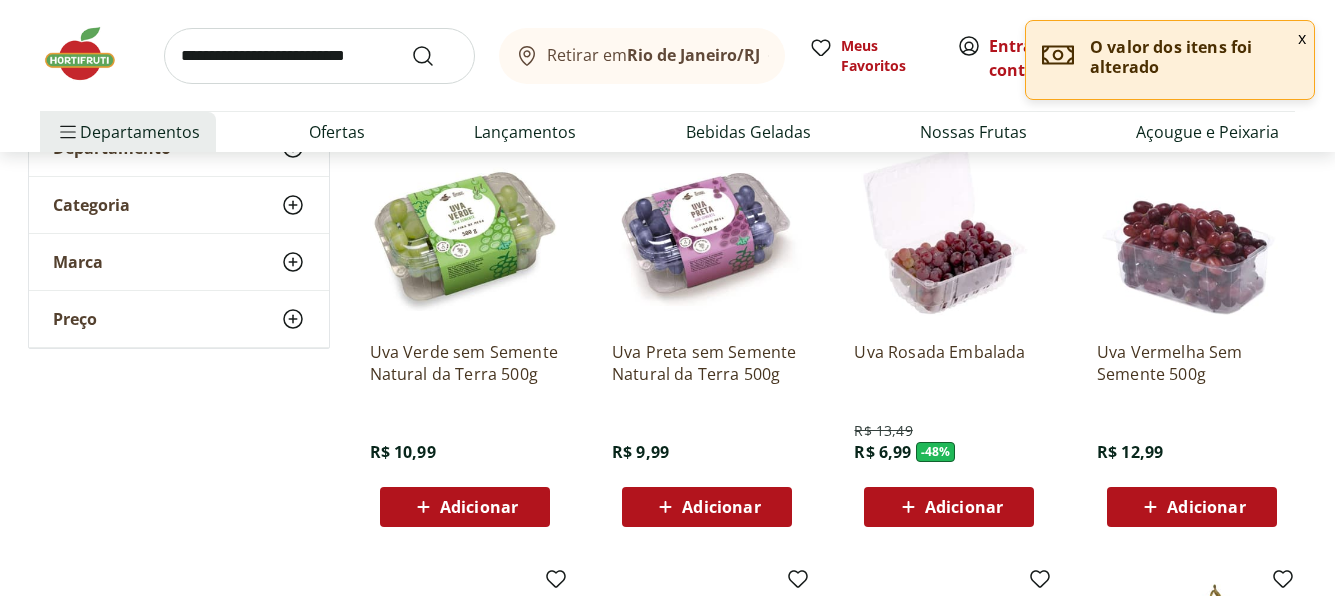 scroll, scrollTop: 300, scrollLeft: 0, axis: vertical 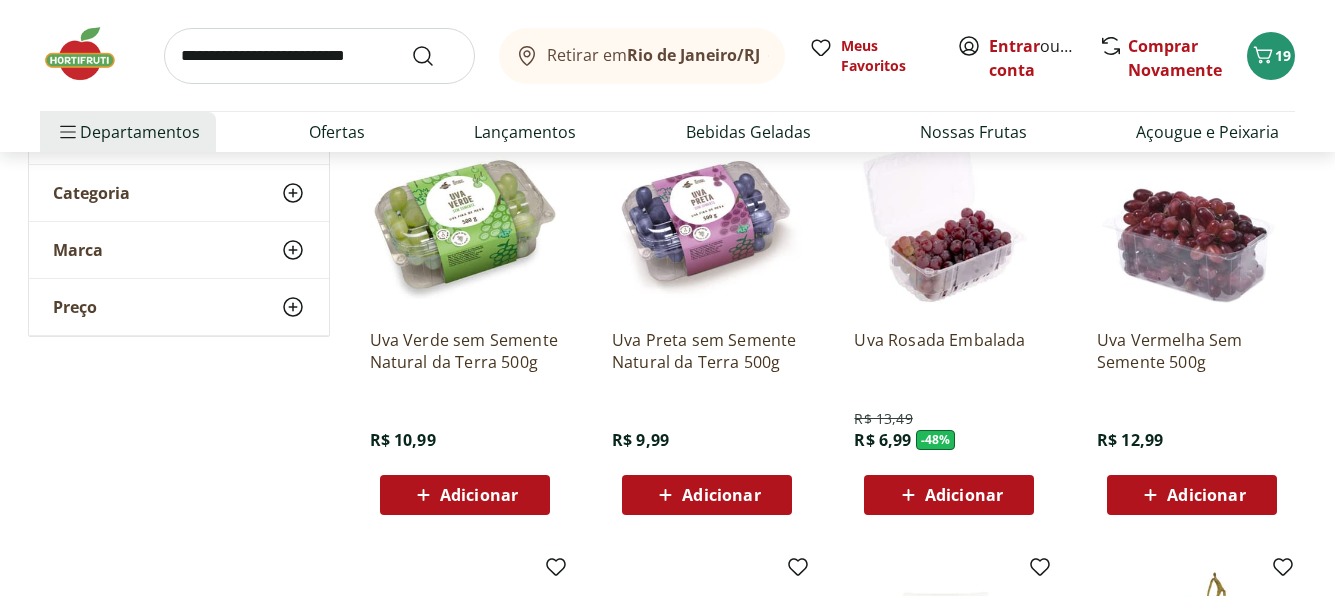 click on "Adicionar" at bounding box center (721, 495) 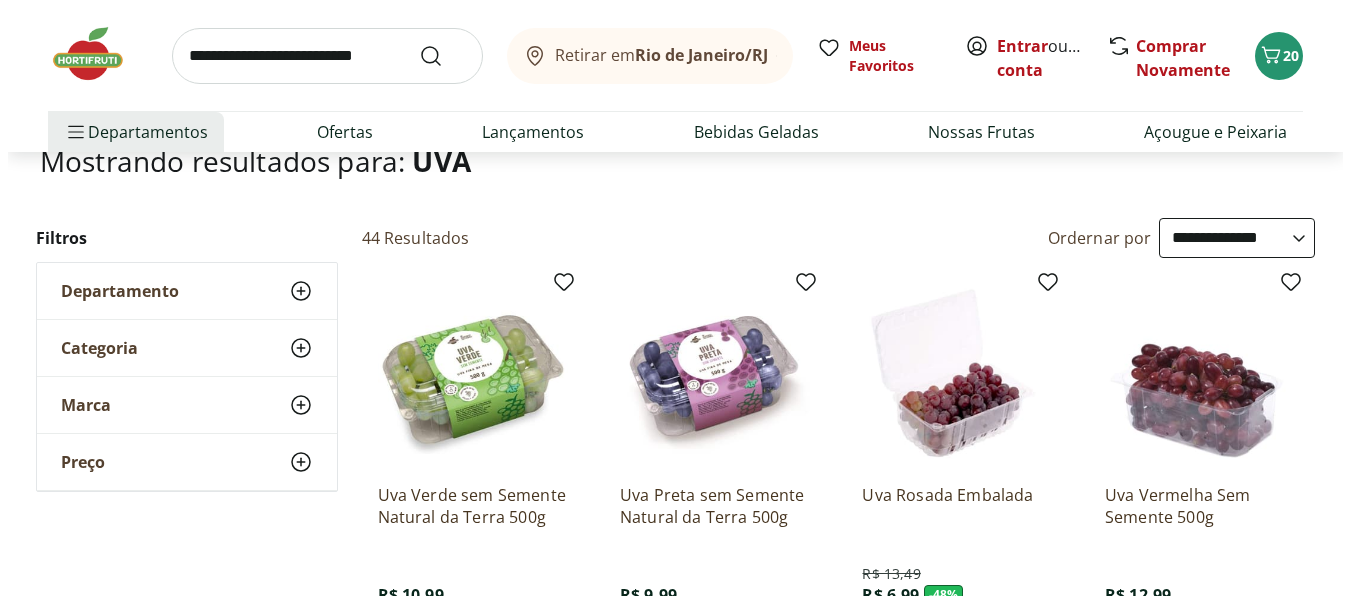 scroll, scrollTop: 0, scrollLeft: 0, axis: both 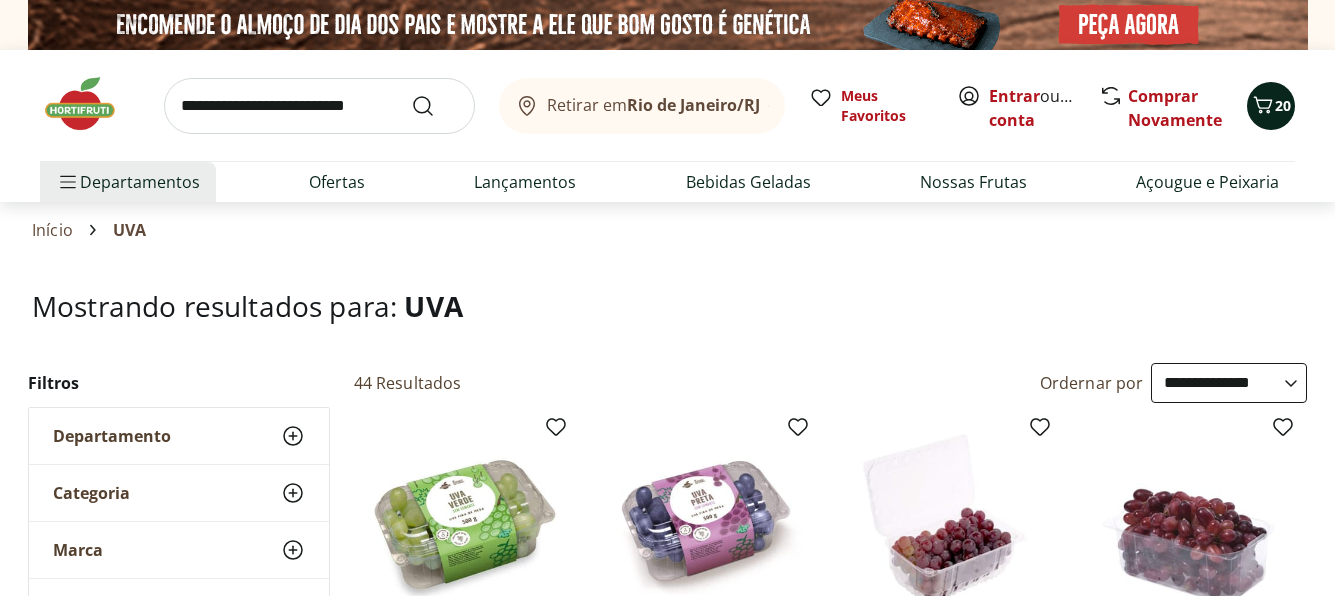 click on "20" at bounding box center [1283, 105] 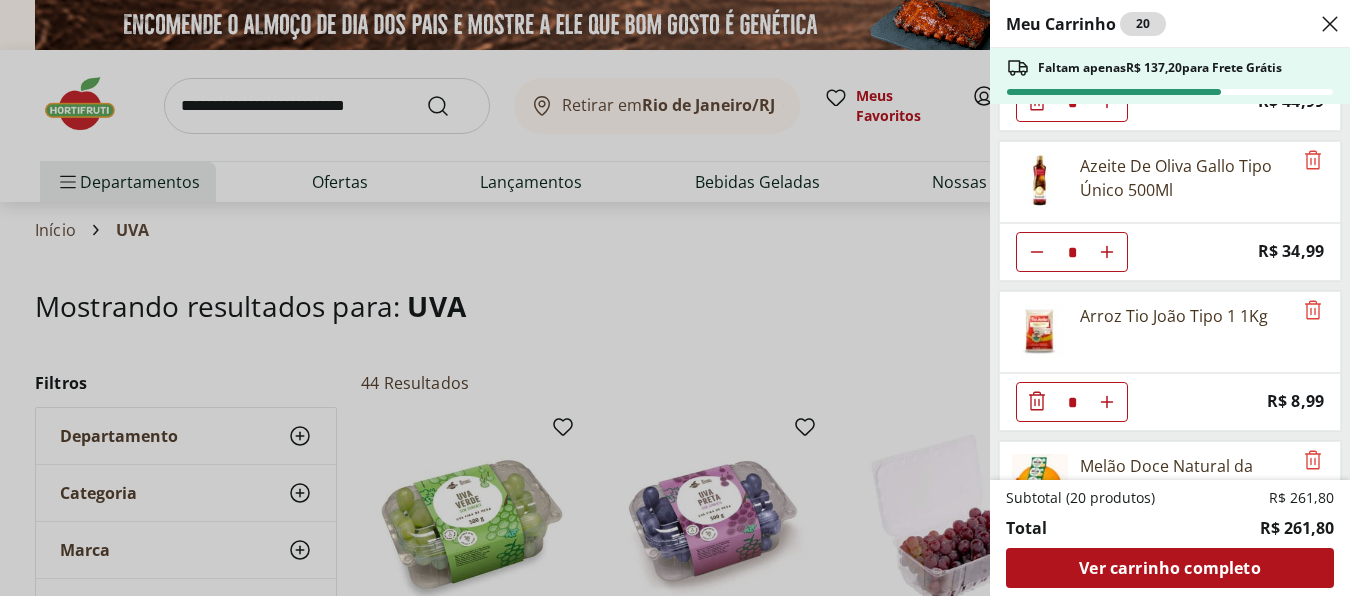 scroll, scrollTop: 600, scrollLeft: 0, axis: vertical 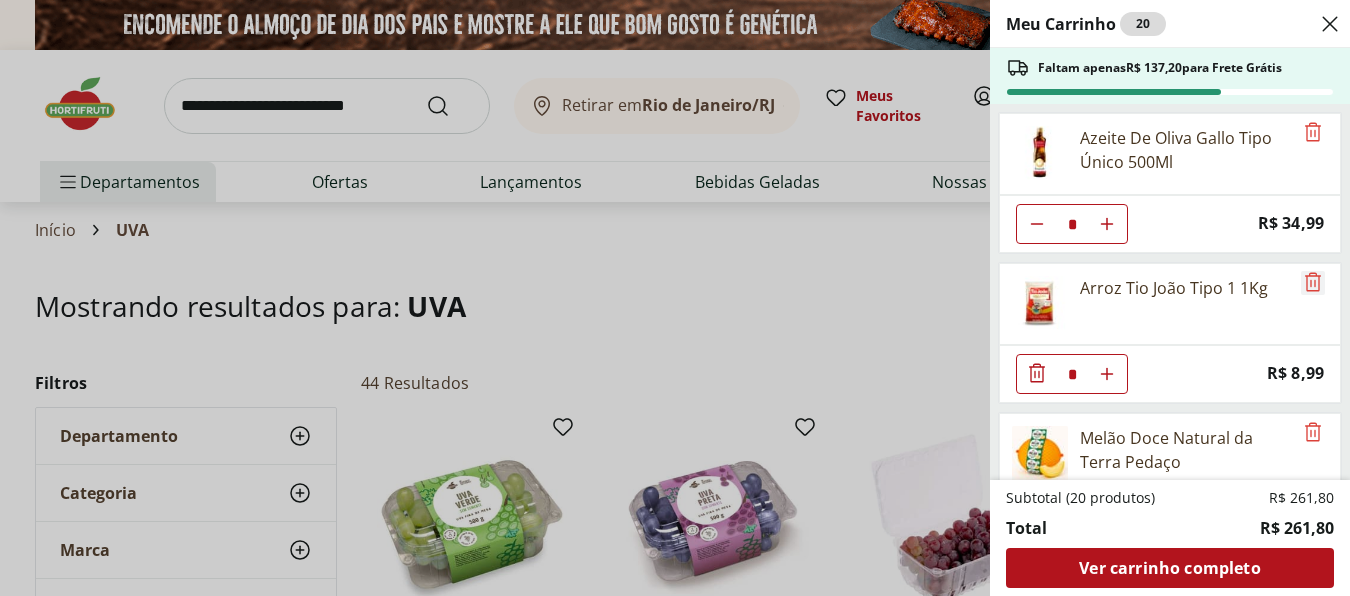 click 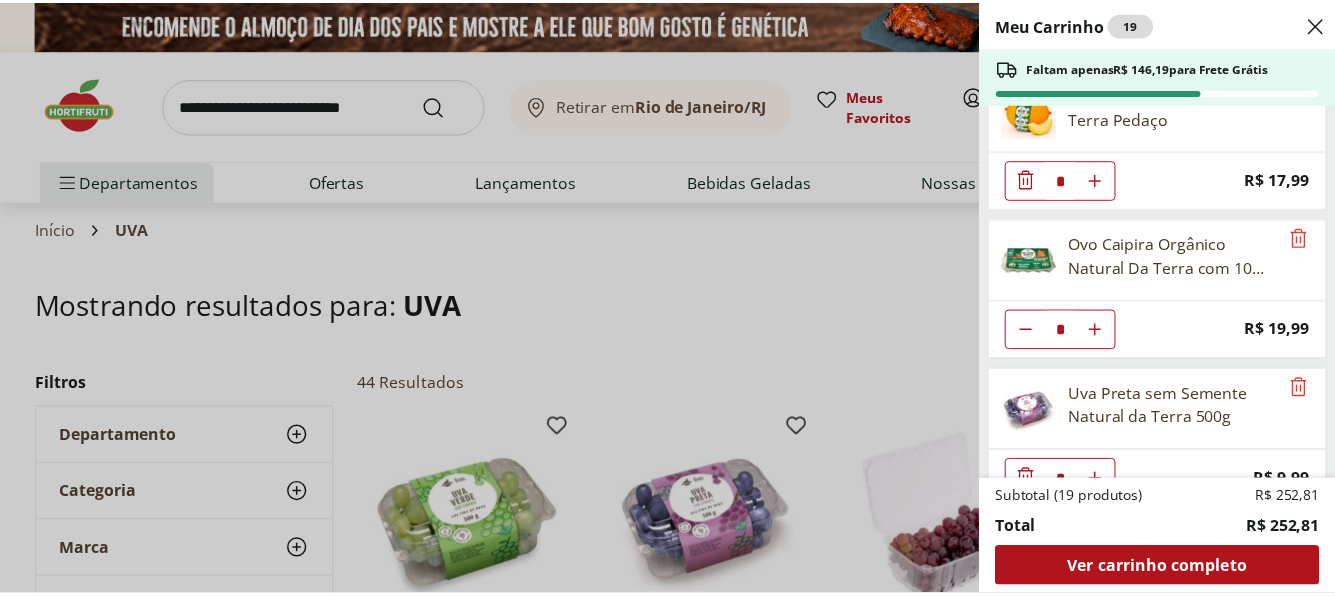 scroll, scrollTop: 832, scrollLeft: 0, axis: vertical 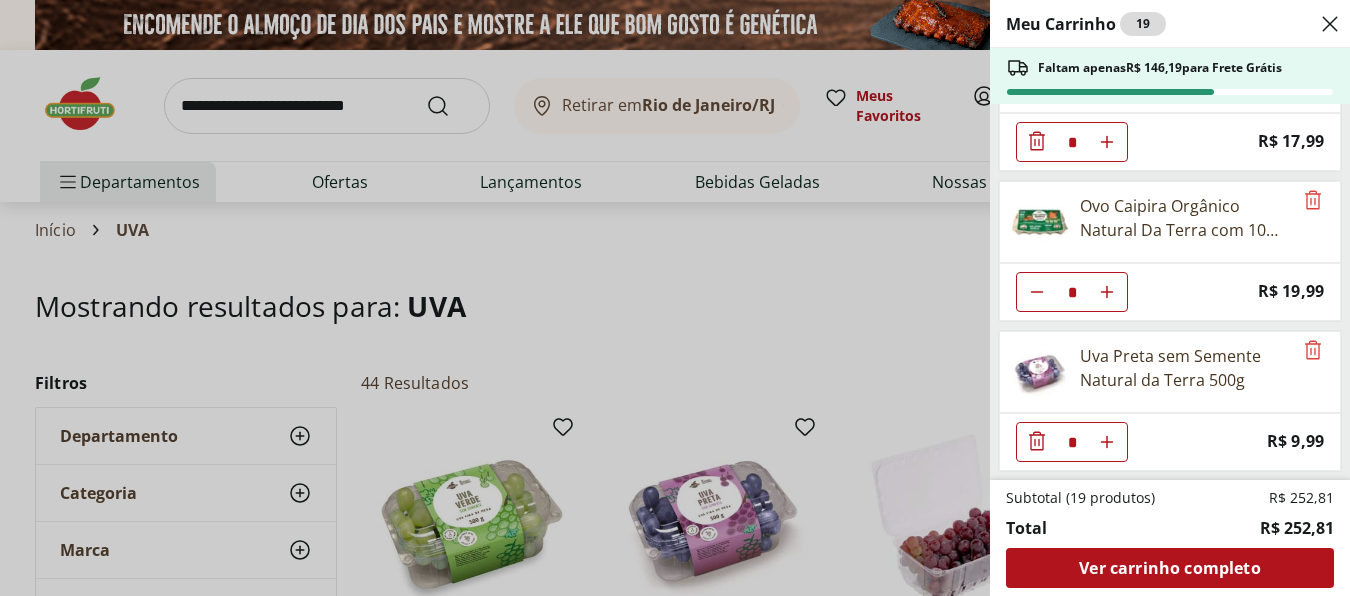 click on "Meu Carrinho 19 Faltam apenas  R$ 146,19  para Frete Grátis Achocolatado Toddynho 200Ml ** Price: R$ 3,99 Massa Lasagna Paganini 200g * Price: R$ 19,99 Leite Integral Ninho 1 Litro * Price: R$ 9,99 Geleia De Morango St Dalfour 284G * Price: R$ 44,99 Azeite De Oliva Gallo Tipo Único 500Ml * Price: R$ 34,99 Melão Doce Natural da Terra Pedaço * Price: R$ 17,99 Ovo Caipira Orgânico Natural Da Terra com 10 unidade * Price: R$ 19,99 Uva Preta sem Semente Natural da Terra 500g * Price: R$ 9,99 Subtotal (19 produtos) R$ 252,81 Total R$ 252,81 Ver carrinho completo" at bounding box center (675, 298) 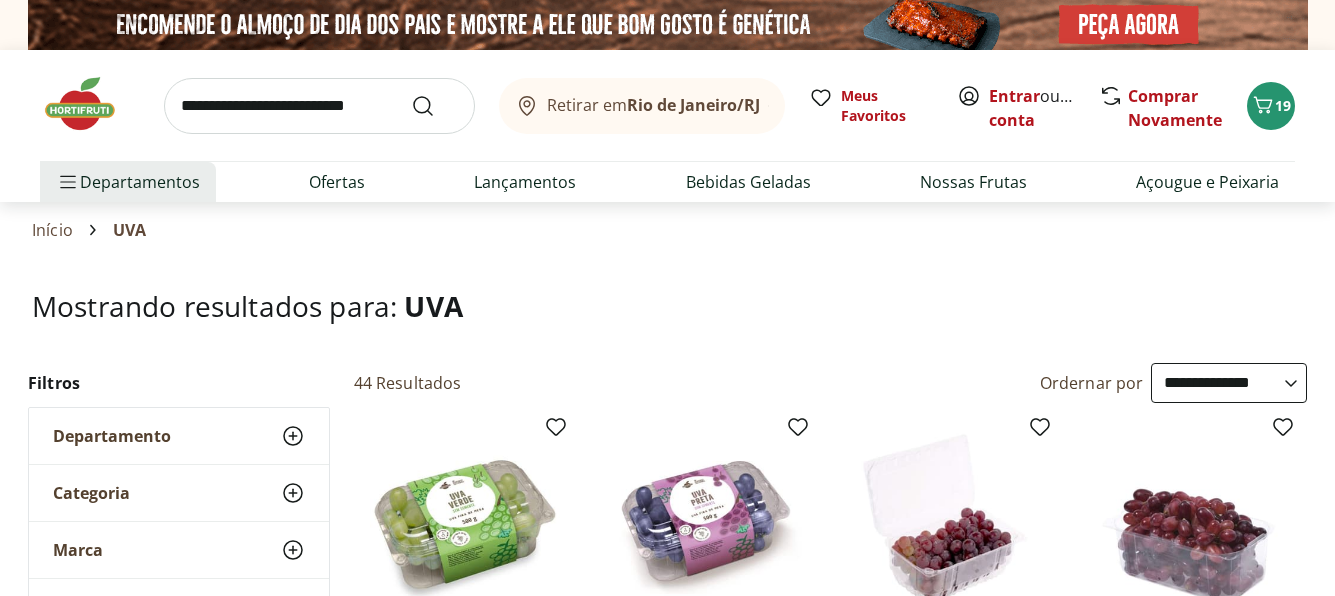 click at bounding box center (90, 104) 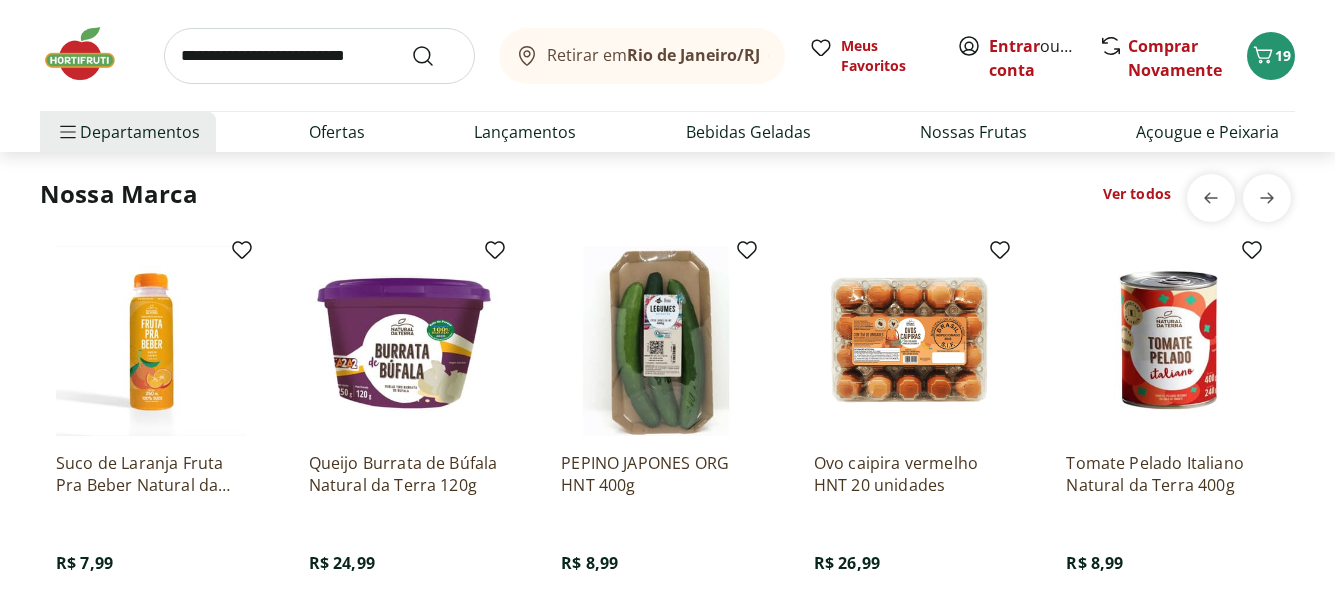 scroll, scrollTop: 3600, scrollLeft: 0, axis: vertical 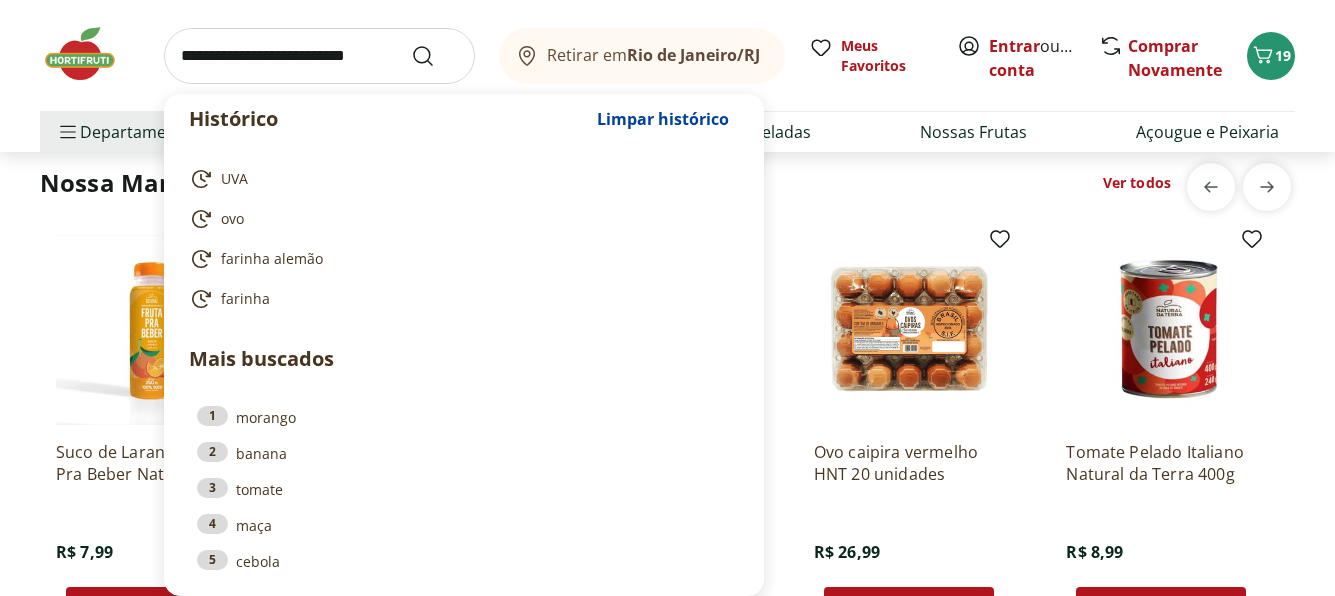 click at bounding box center [319, 56] 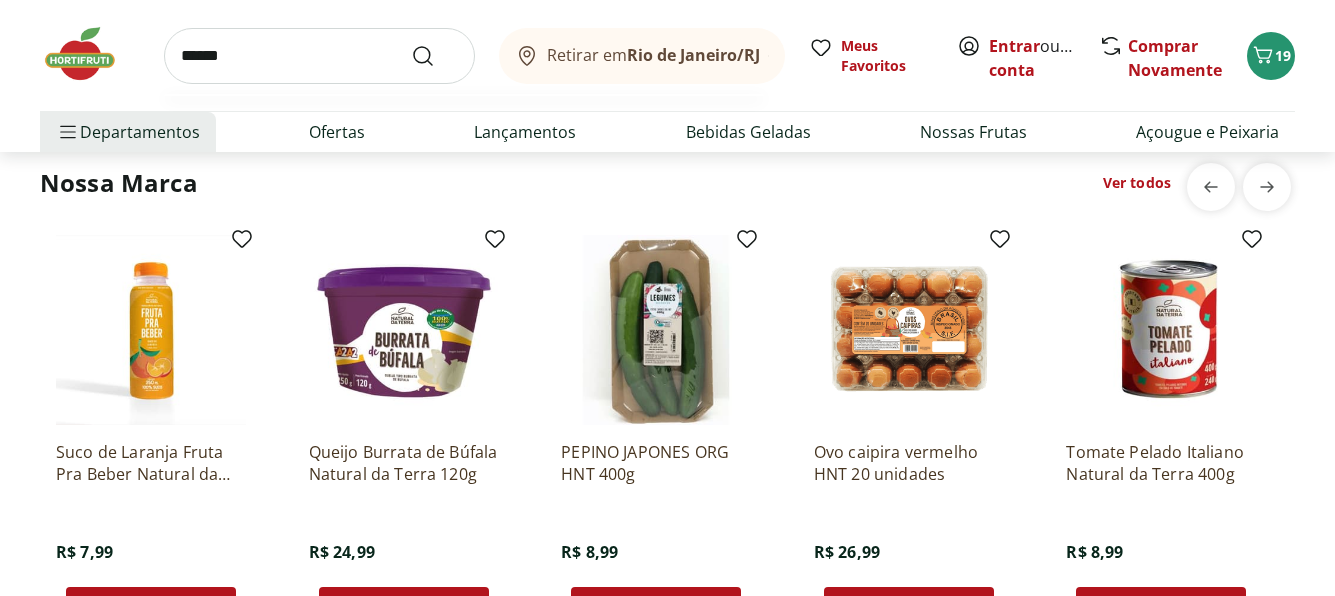 type on "******" 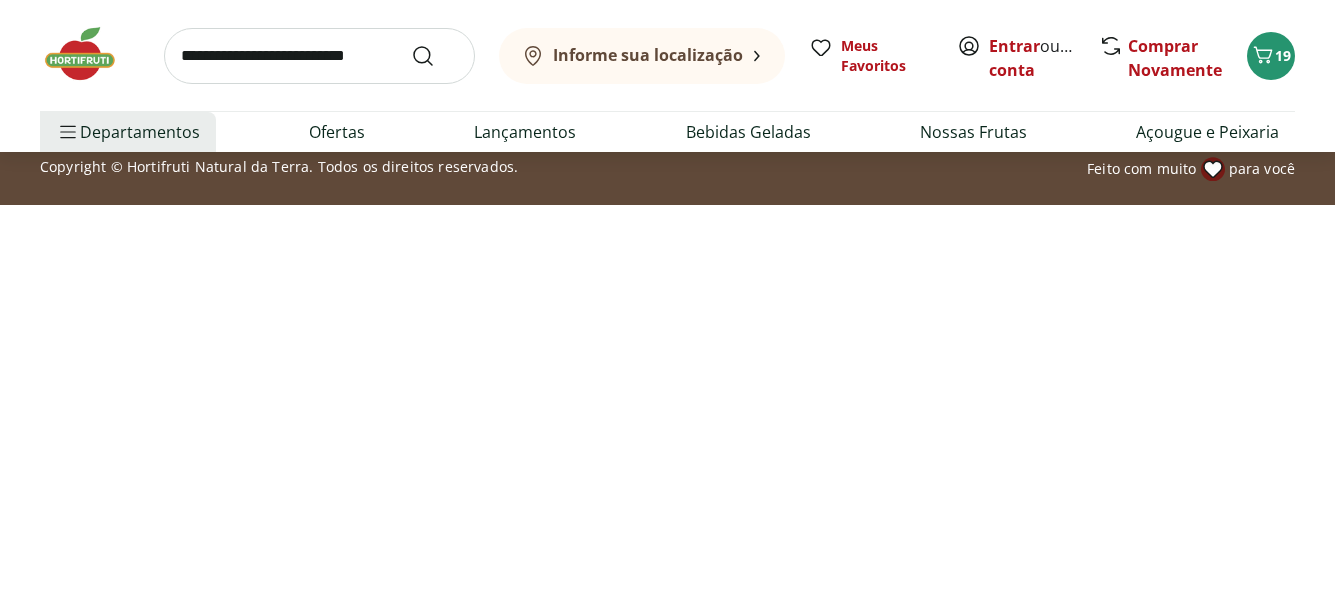 scroll, scrollTop: 0, scrollLeft: 0, axis: both 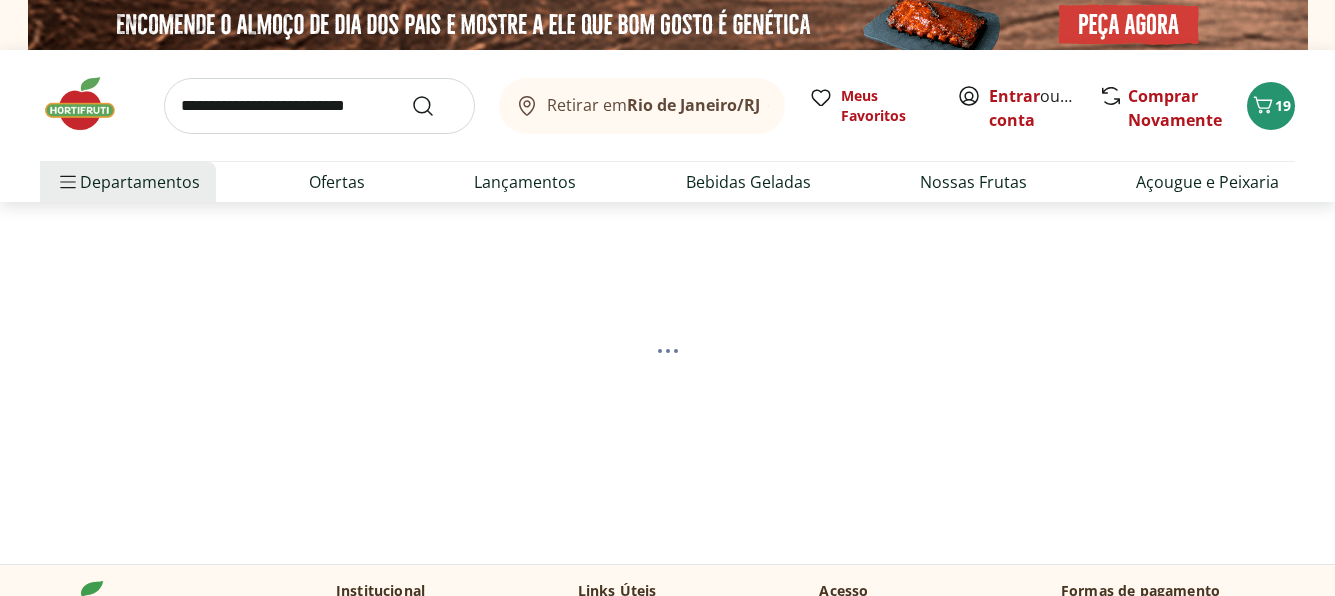 select on "**********" 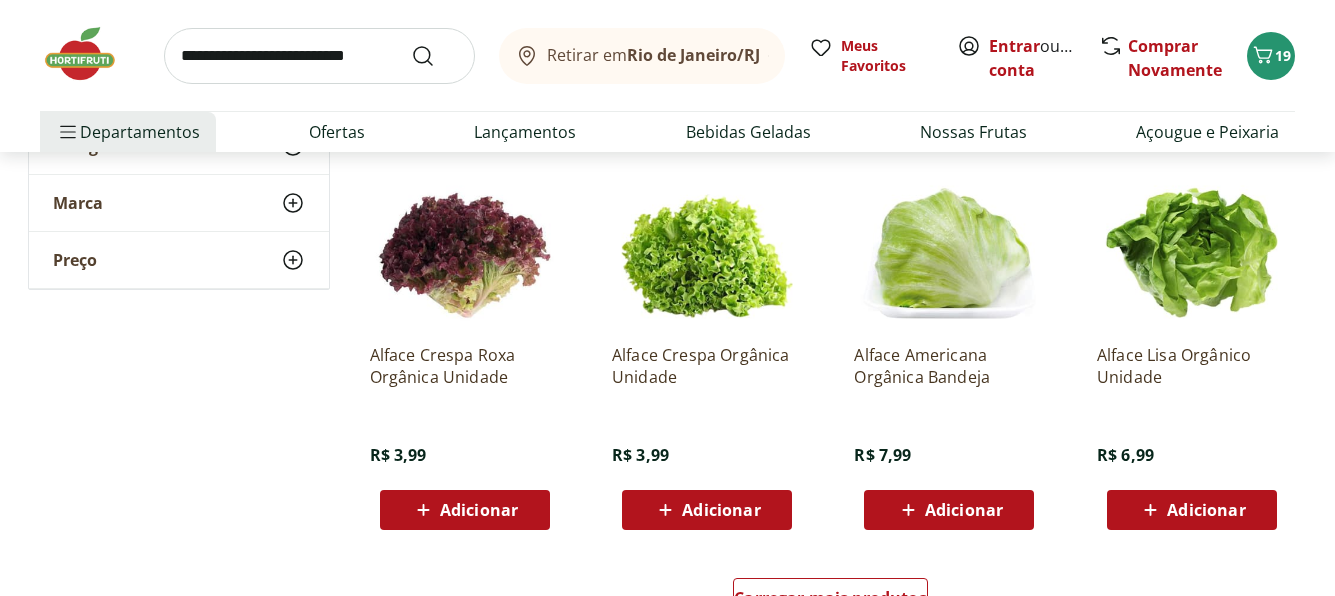 scroll, scrollTop: 1200, scrollLeft: 0, axis: vertical 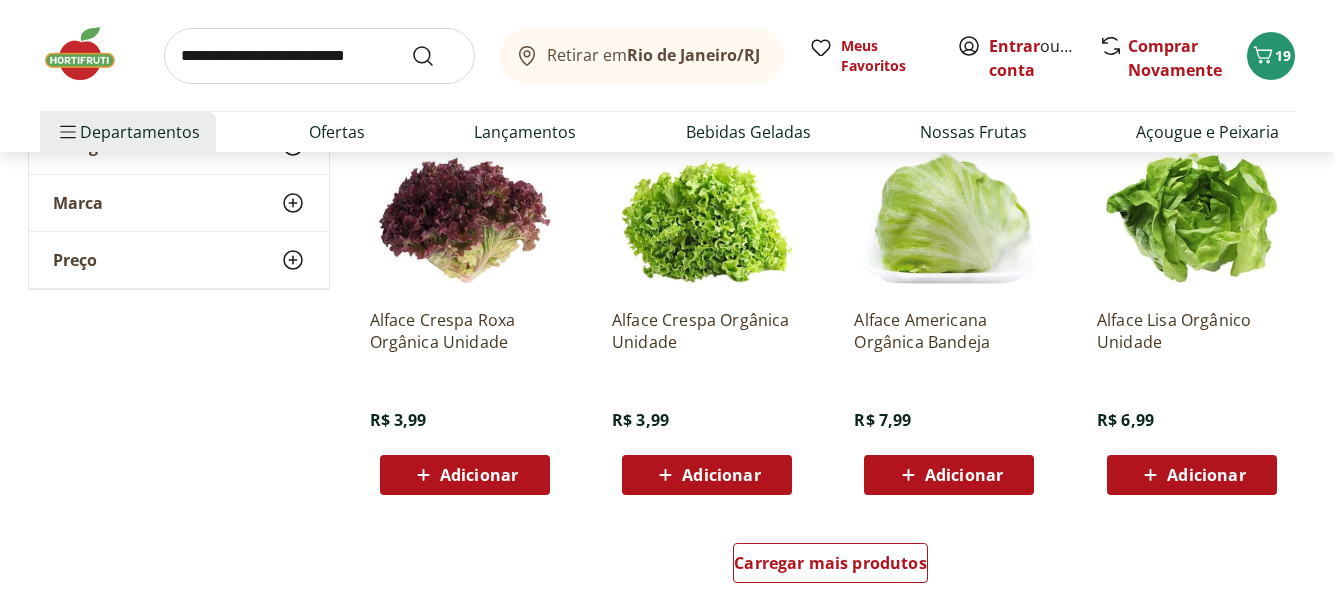 click on "Adicionar" at bounding box center (949, 475) 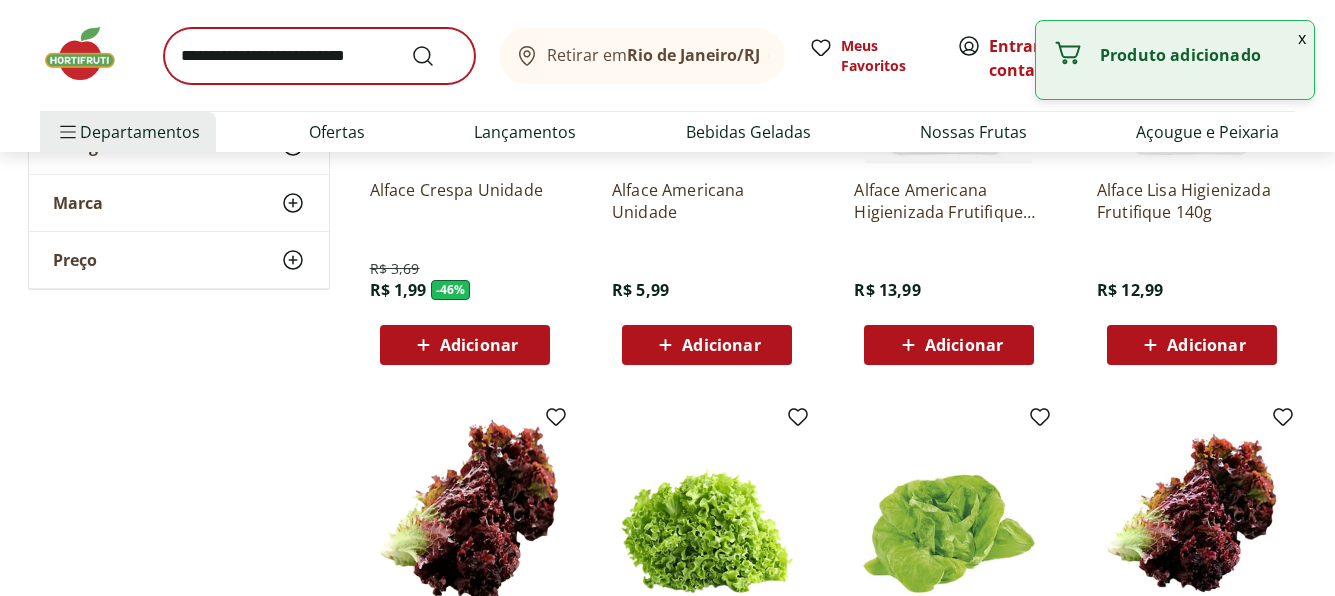 scroll, scrollTop: 400, scrollLeft: 0, axis: vertical 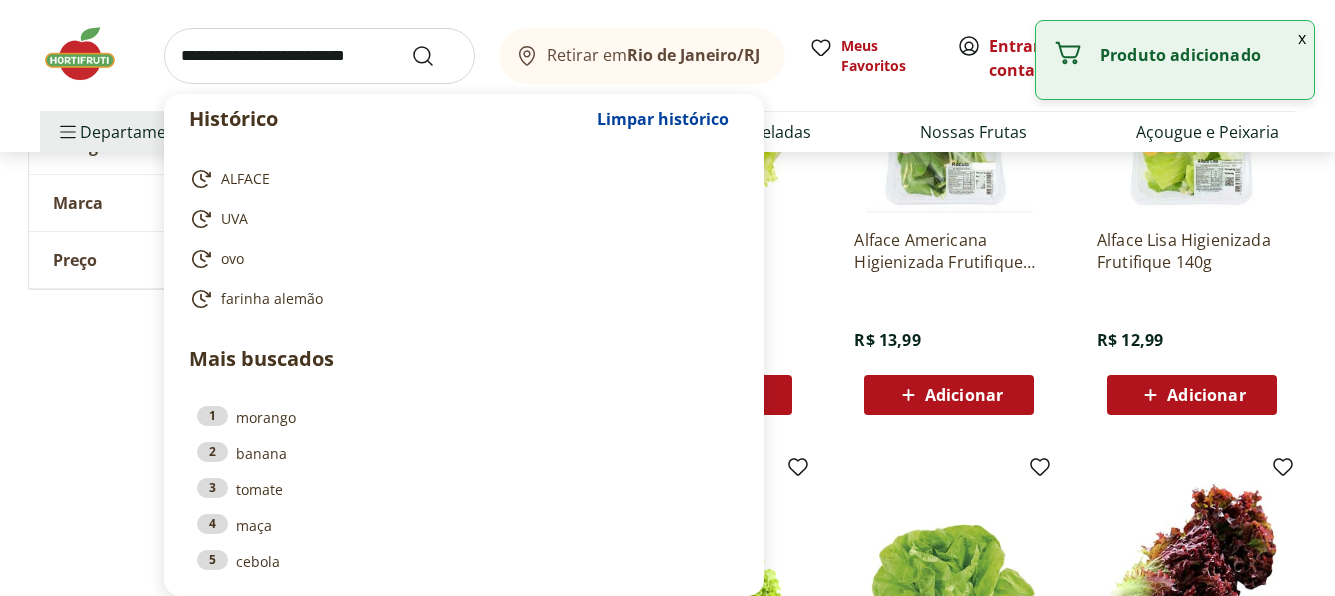 click at bounding box center [319, 56] 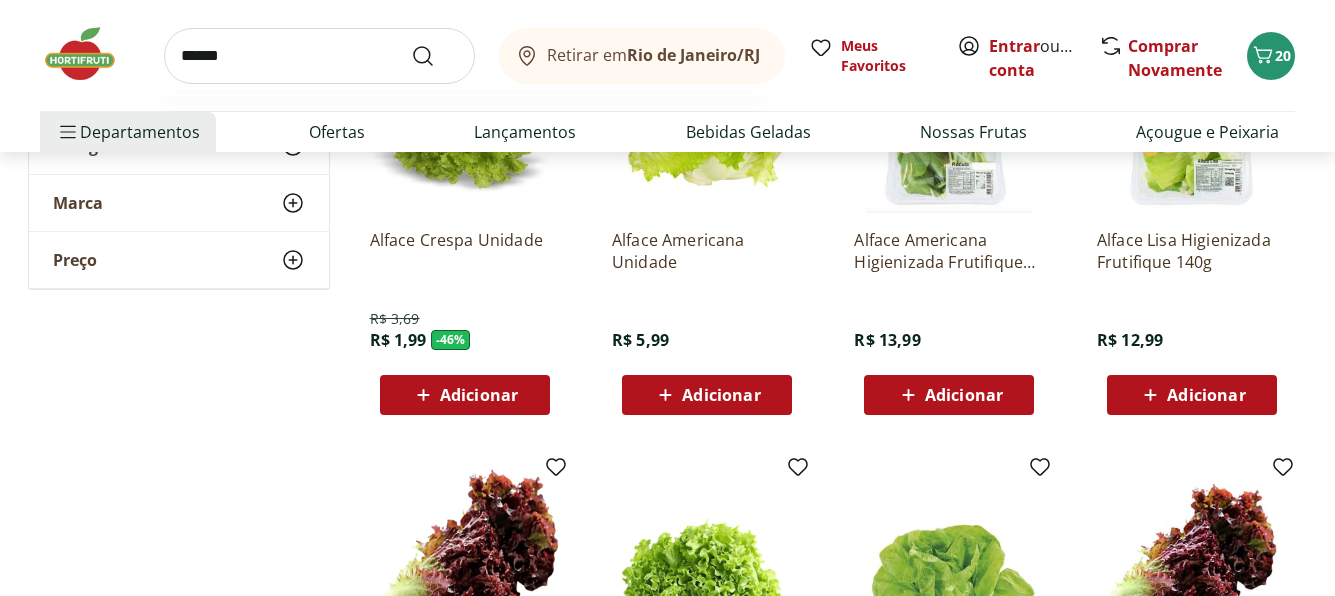 type on "******" 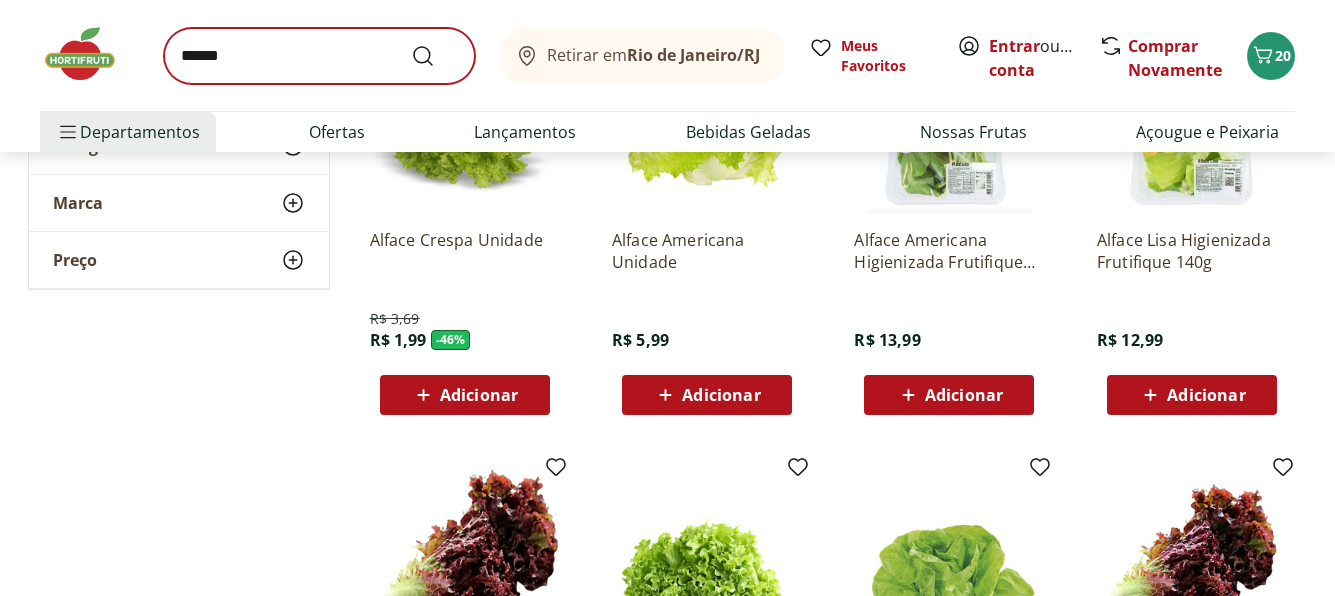 scroll, scrollTop: 0, scrollLeft: 0, axis: both 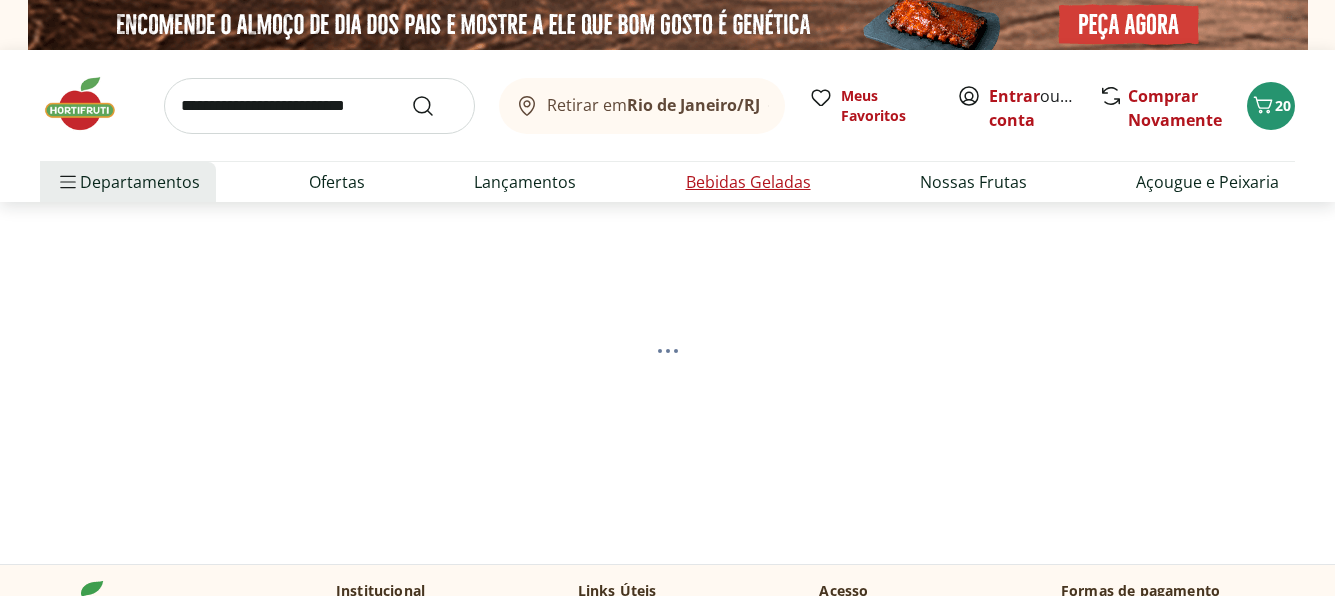 select on "**********" 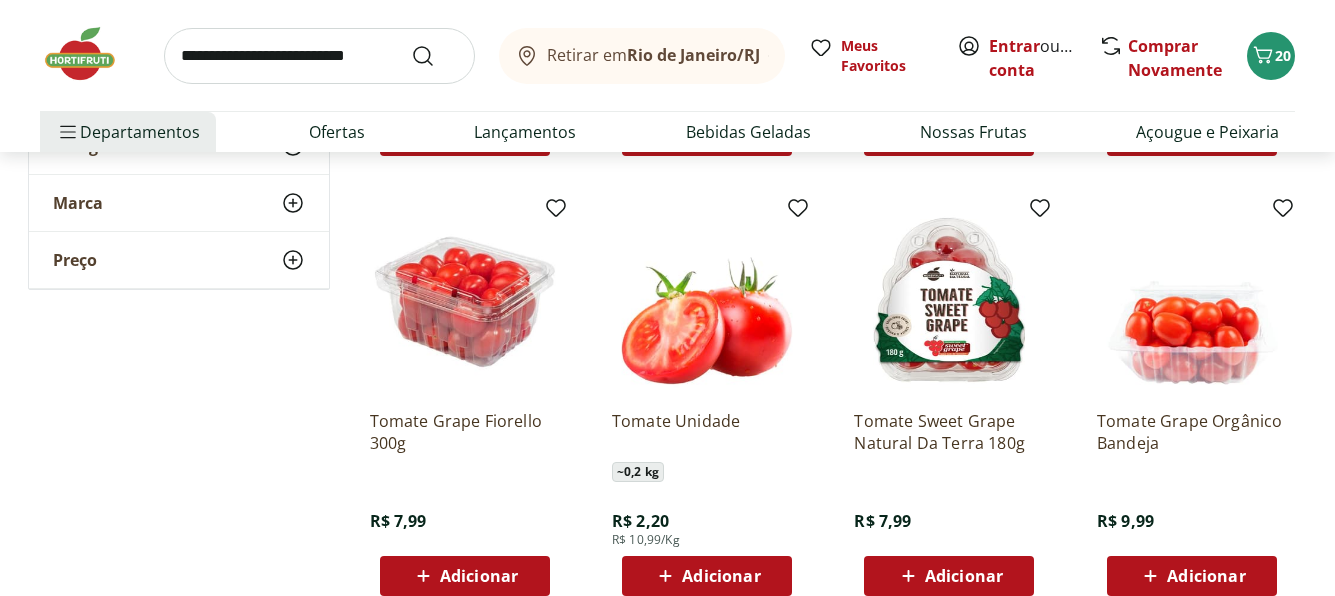 scroll, scrollTop: 700, scrollLeft: 0, axis: vertical 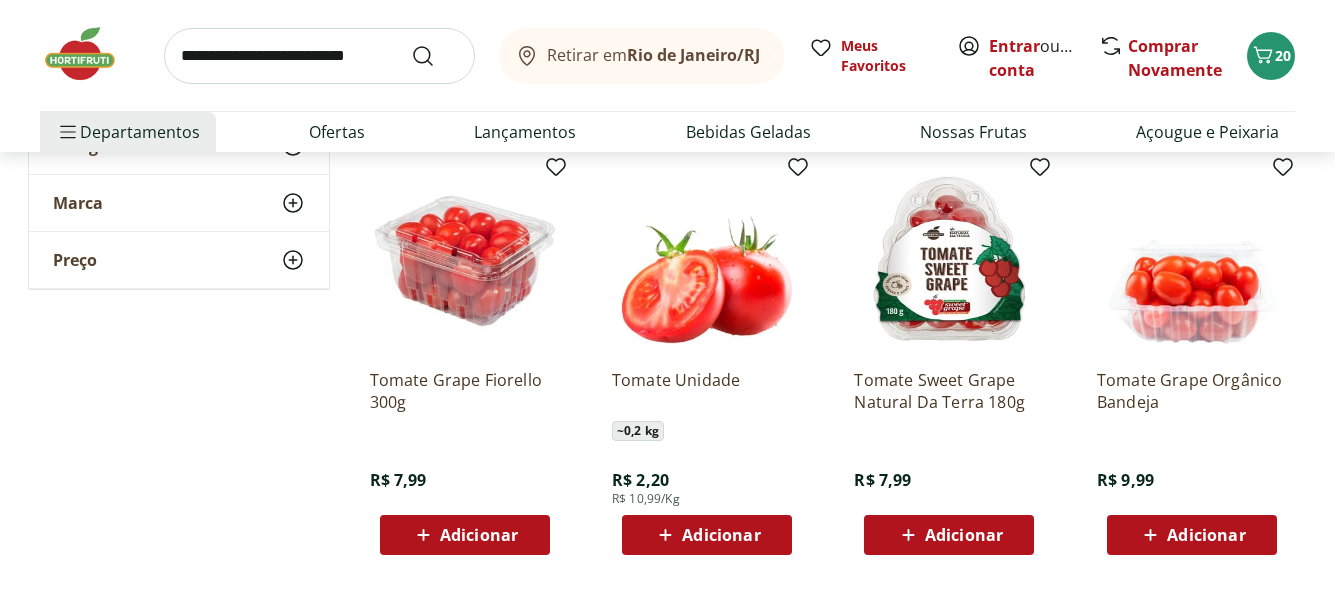 click on "Adicionar" at bounding box center [1192, 535] 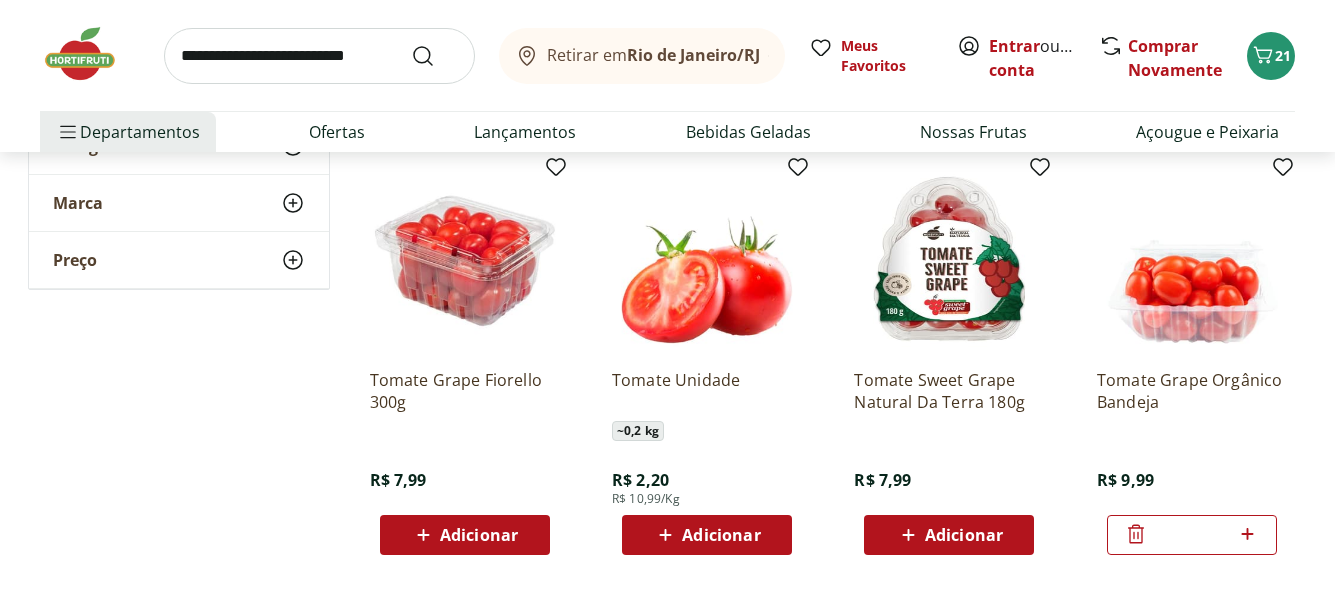 click on "Adicionar" at bounding box center (964, 535) 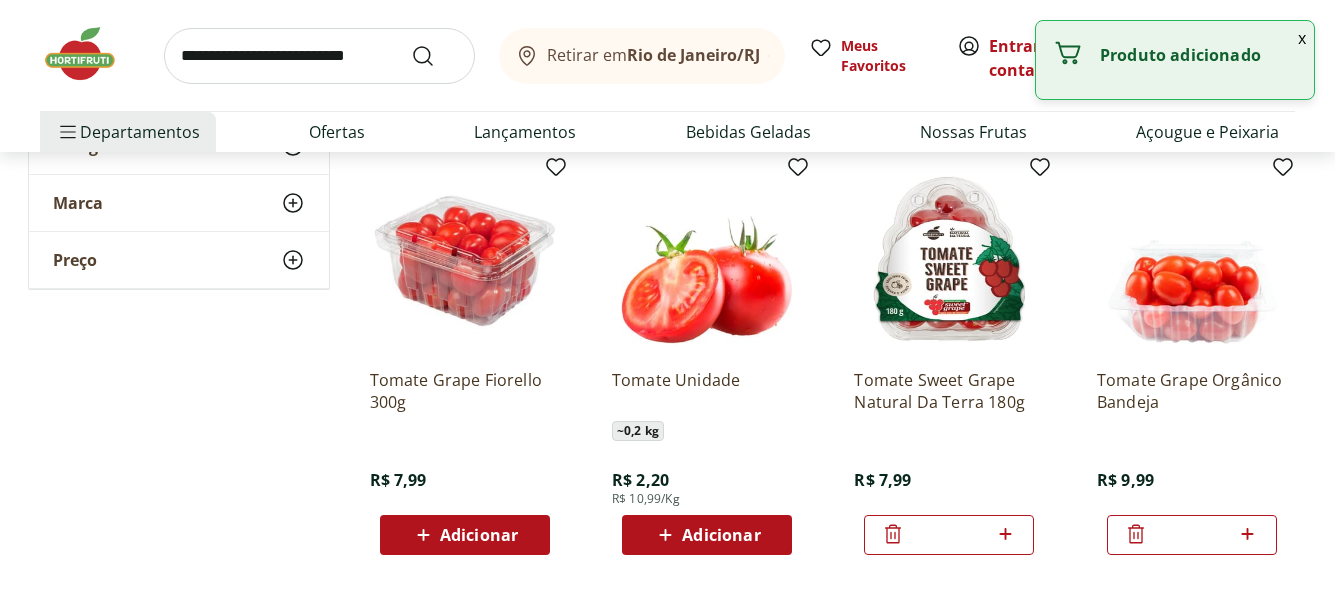 click on "x" at bounding box center (1302, 38) 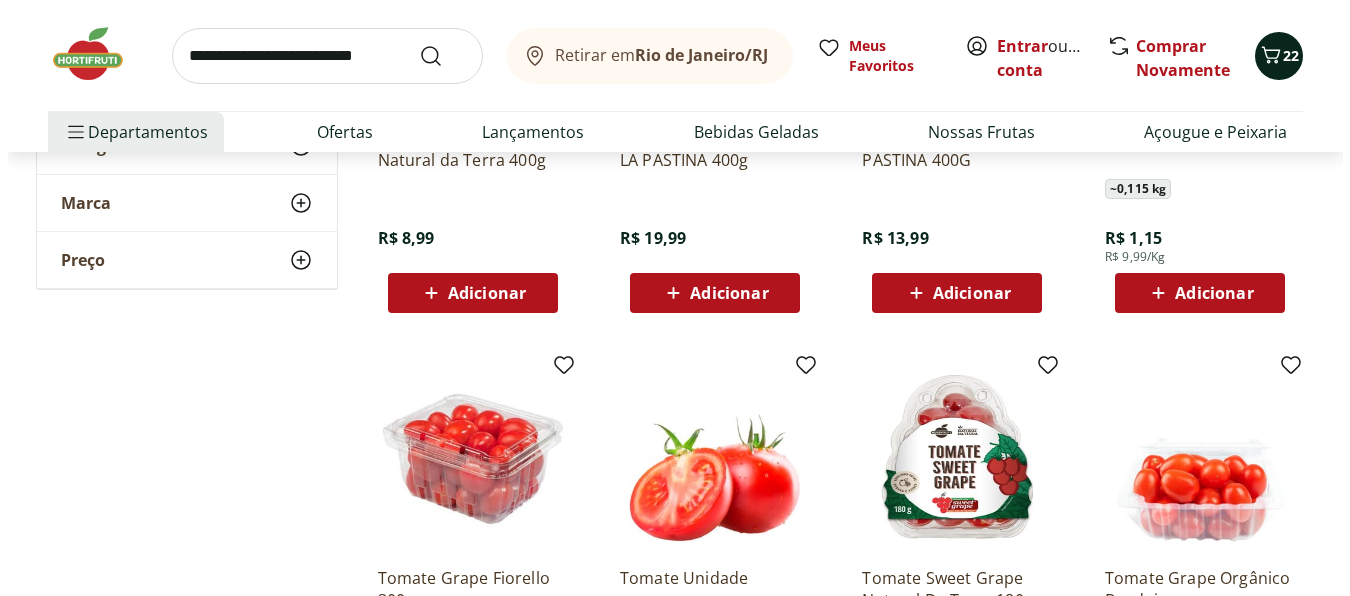 scroll, scrollTop: 500, scrollLeft: 0, axis: vertical 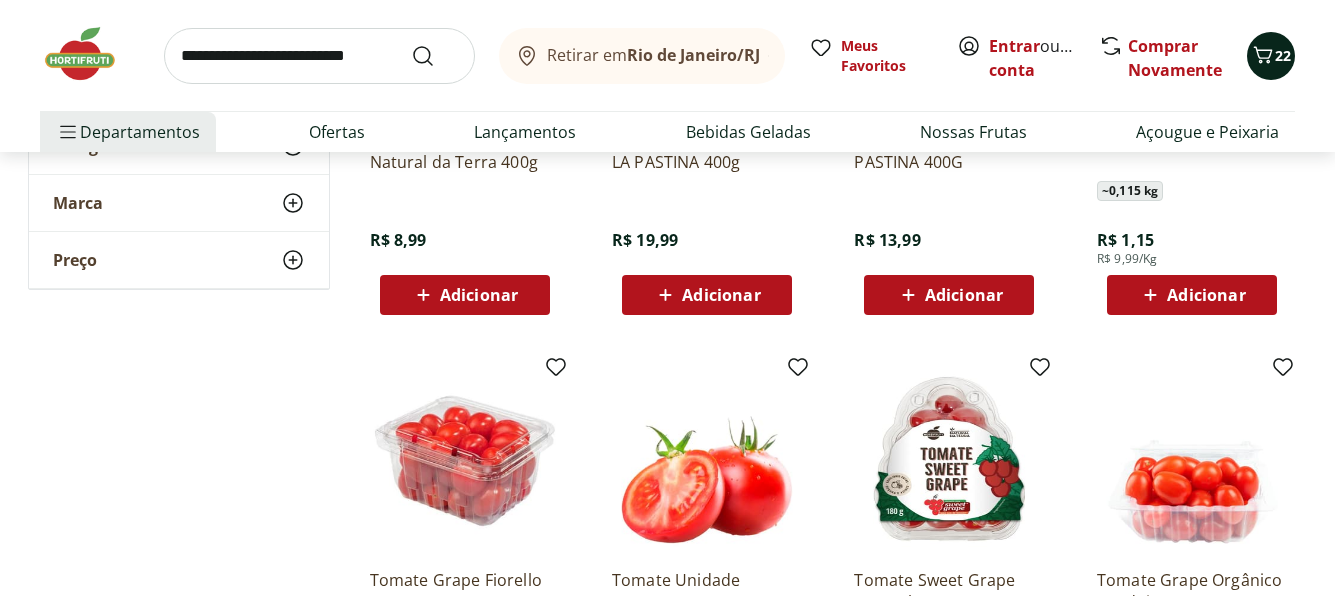 click 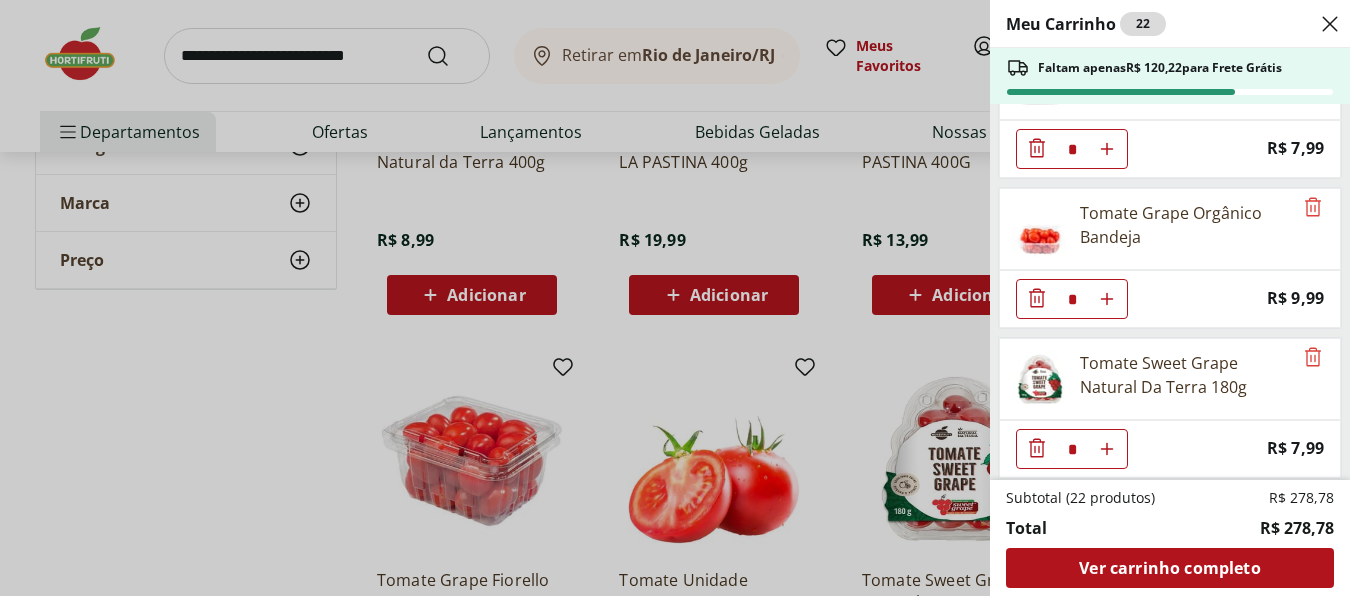 scroll, scrollTop: 1282, scrollLeft: 0, axis: vertical 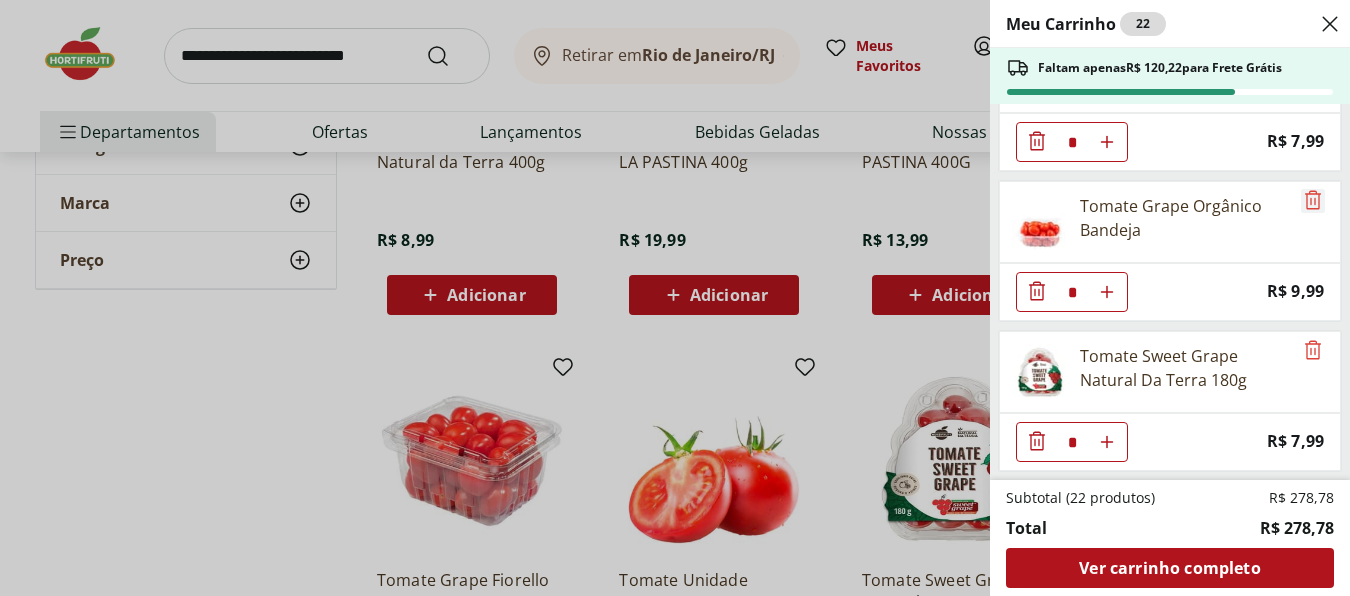 click 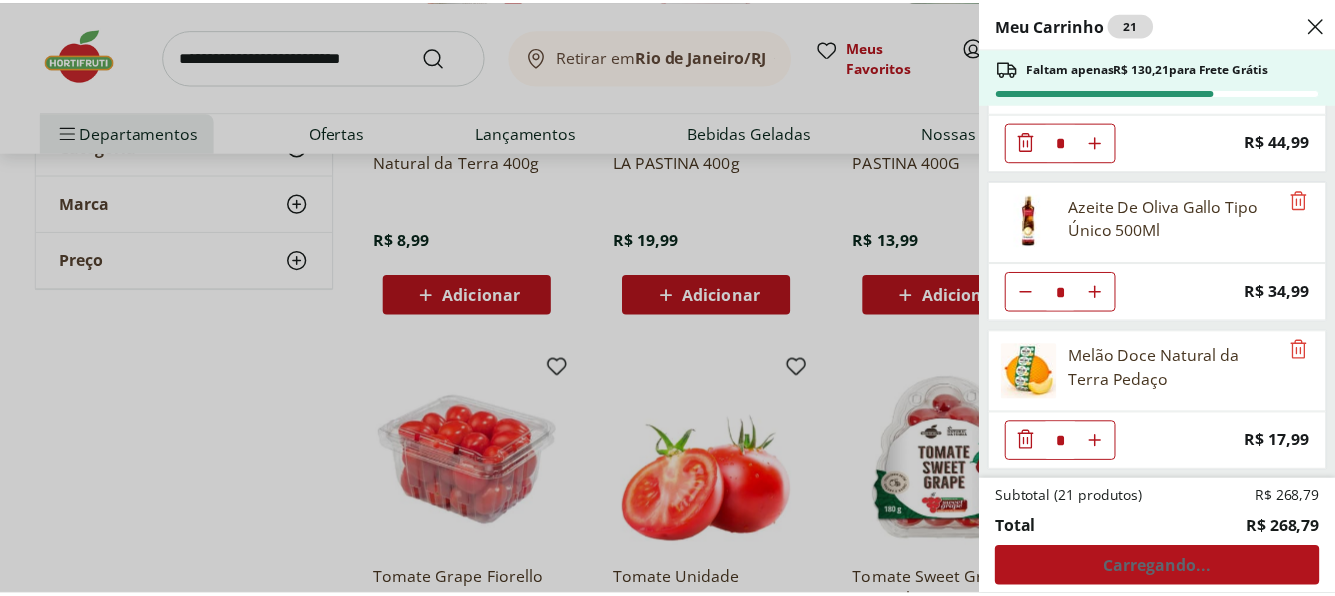 scroll, scrollTop: 432, scrollLeft: 0, axis: vertical 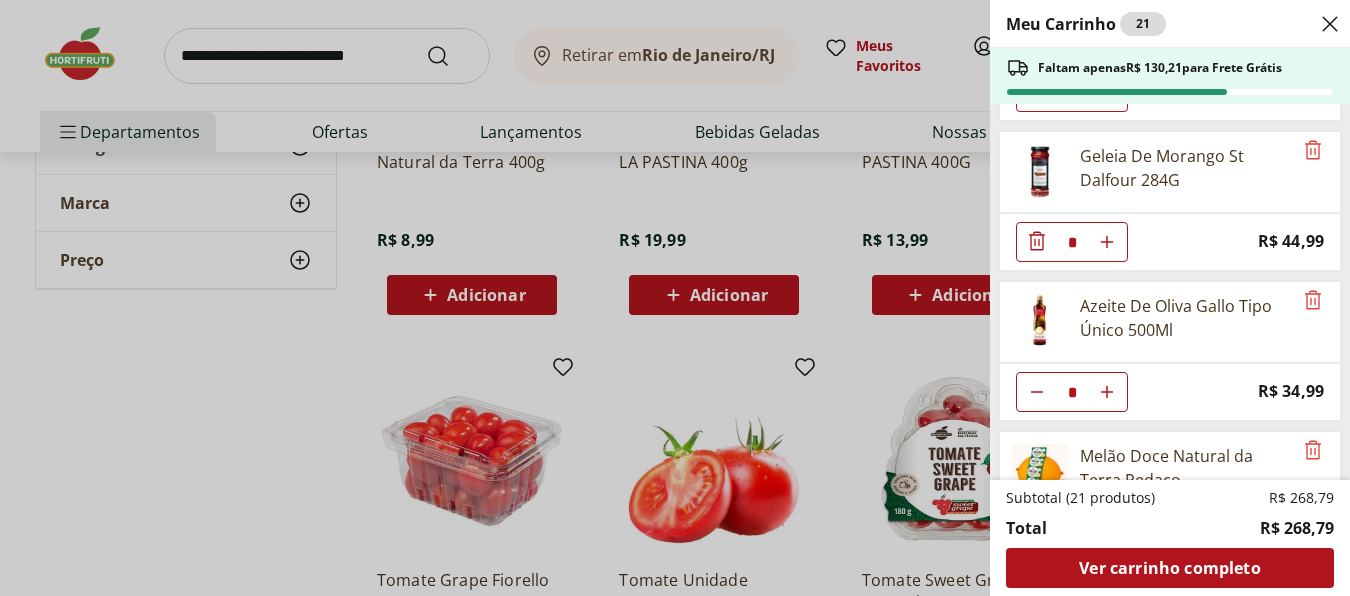 drag, startPoint x: 161, startPoint y: 359, endPoint x: 173, endPoint y: 333, distance: 28.635643 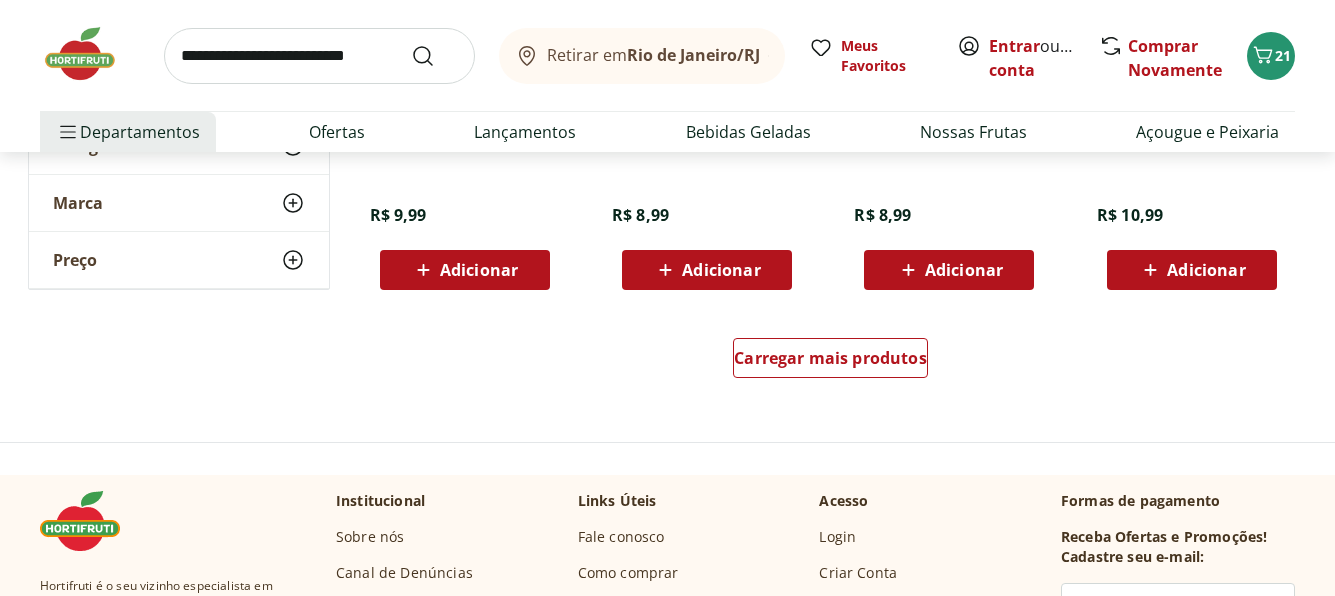 scroll, scrollTop: 1400, scrollLeft: 0, axis: vertical 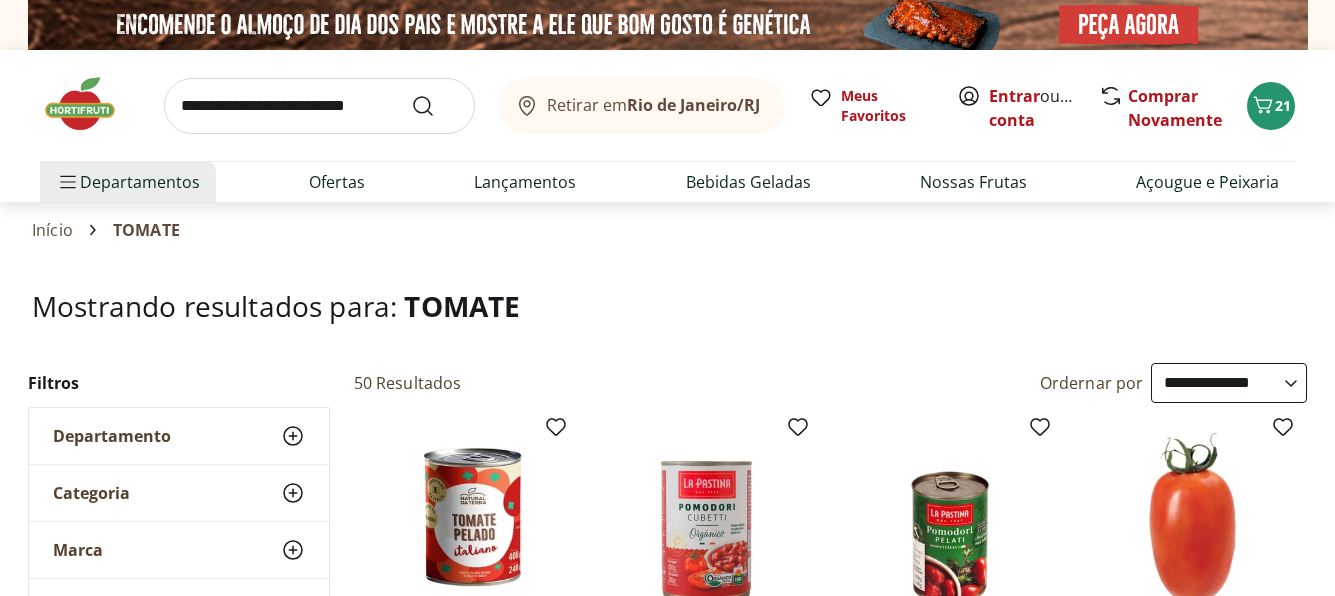 click at bounding box center (90, 104) 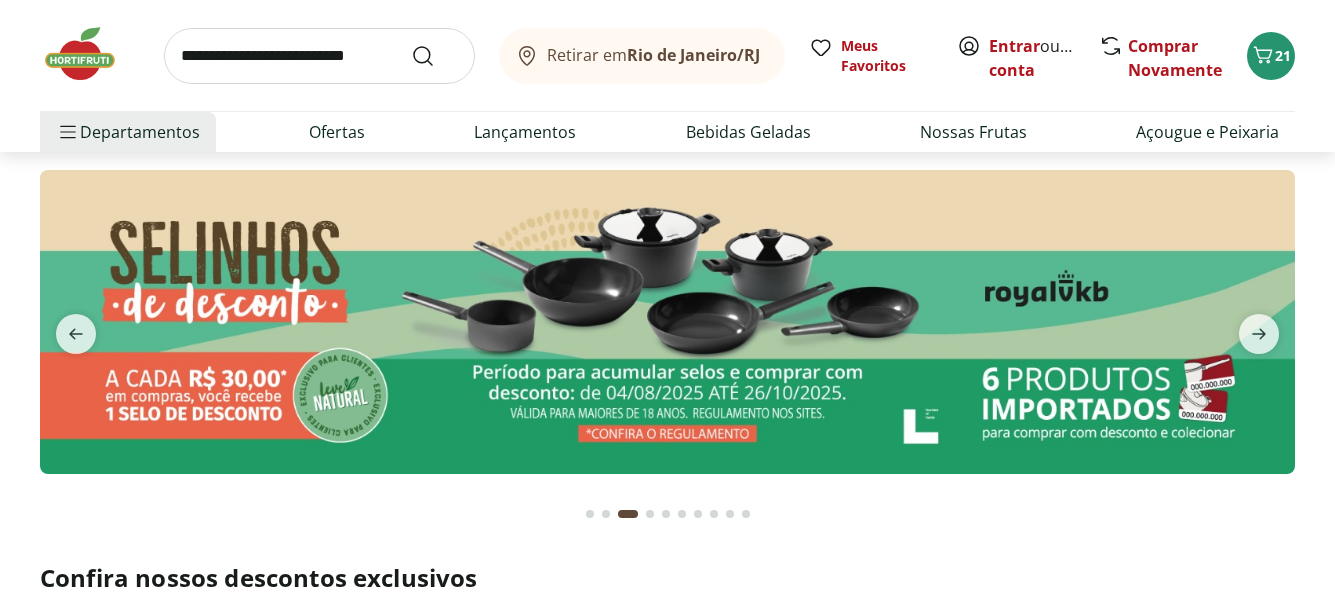 scroll, scrollTop: 0, scrollLeft: 0, axis: both 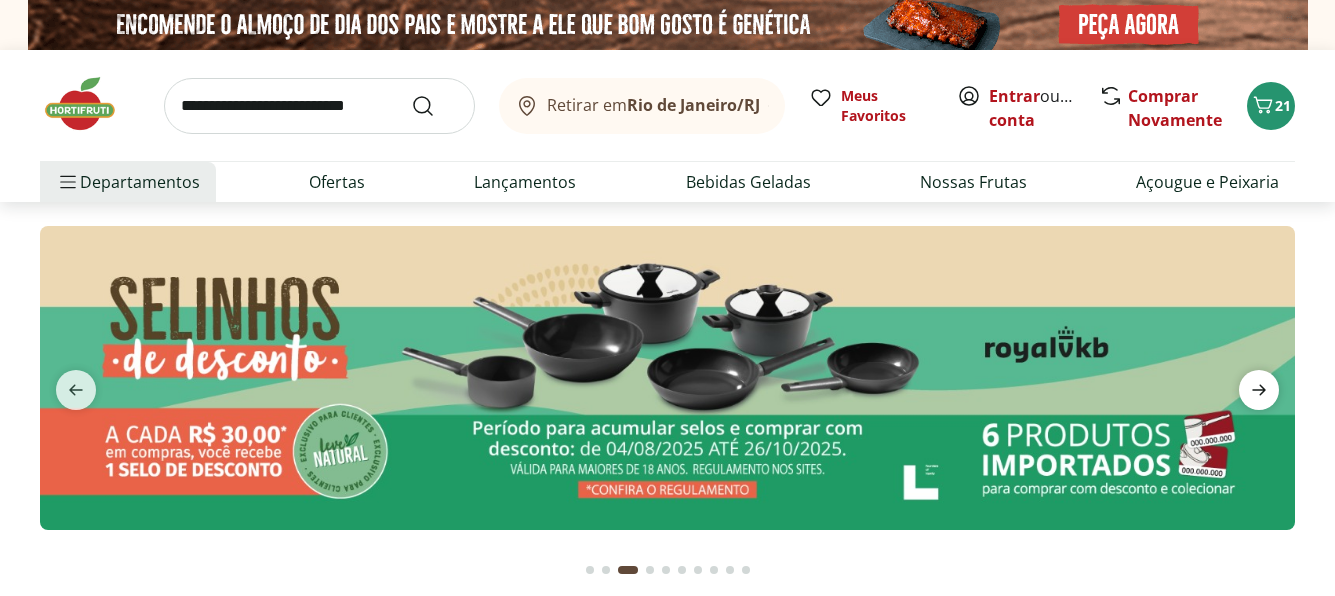 click 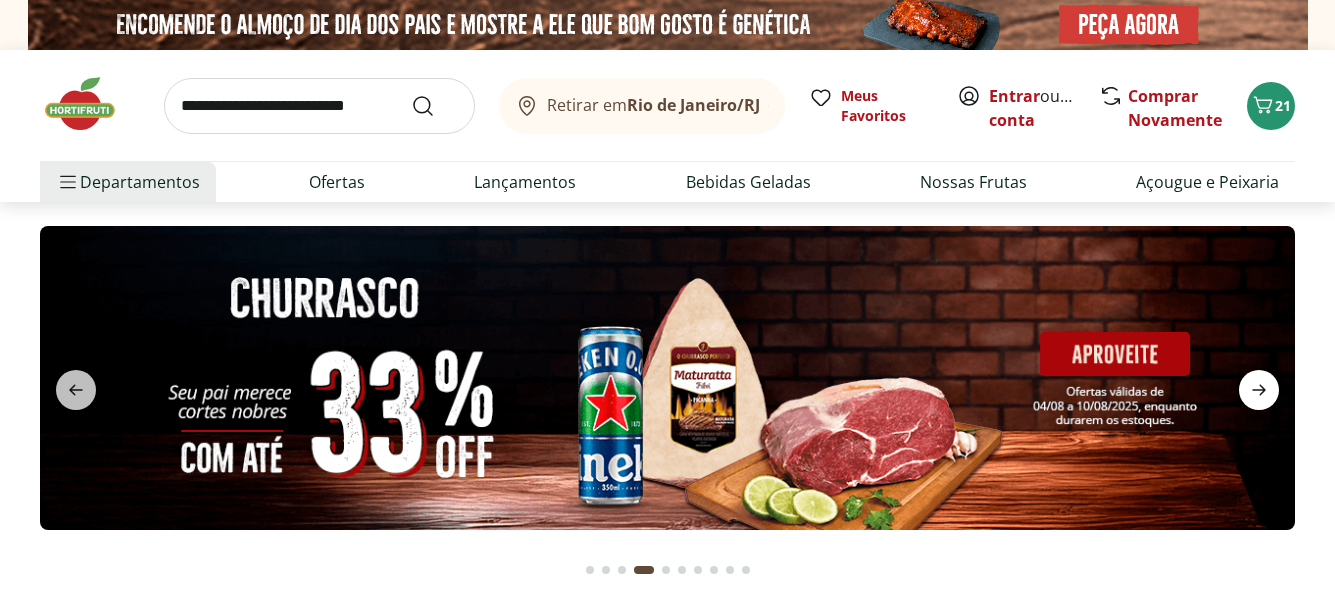 click 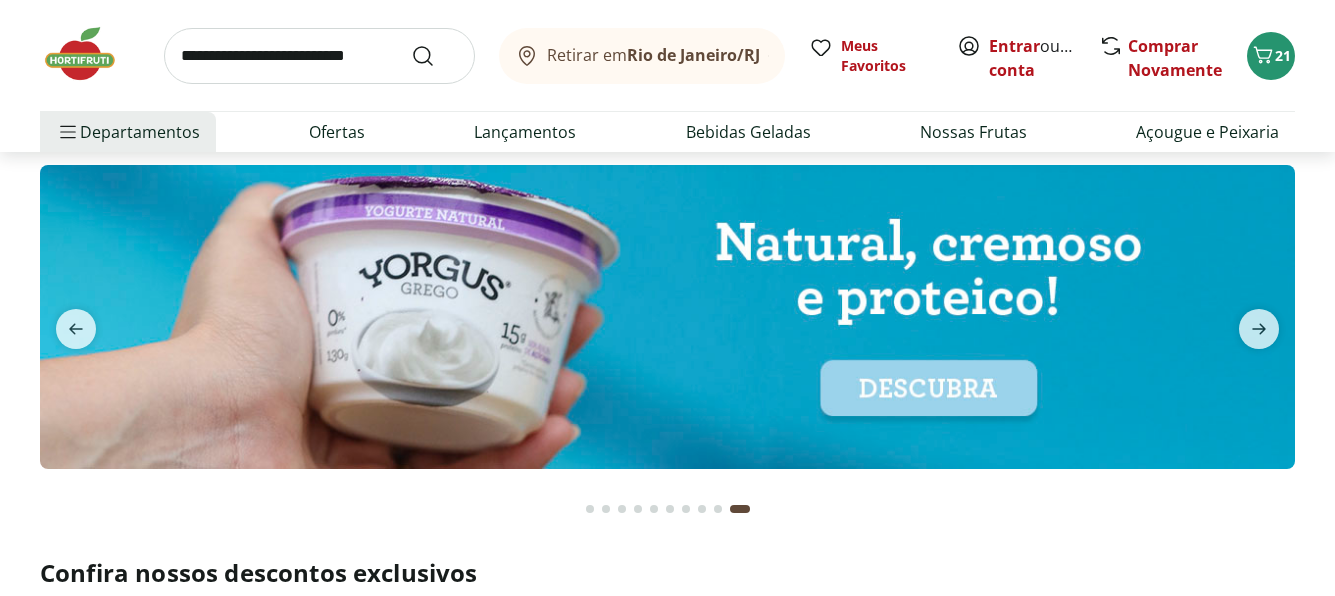 scroll, scrollTop: 0, scrollLeft: 0, axis: both 